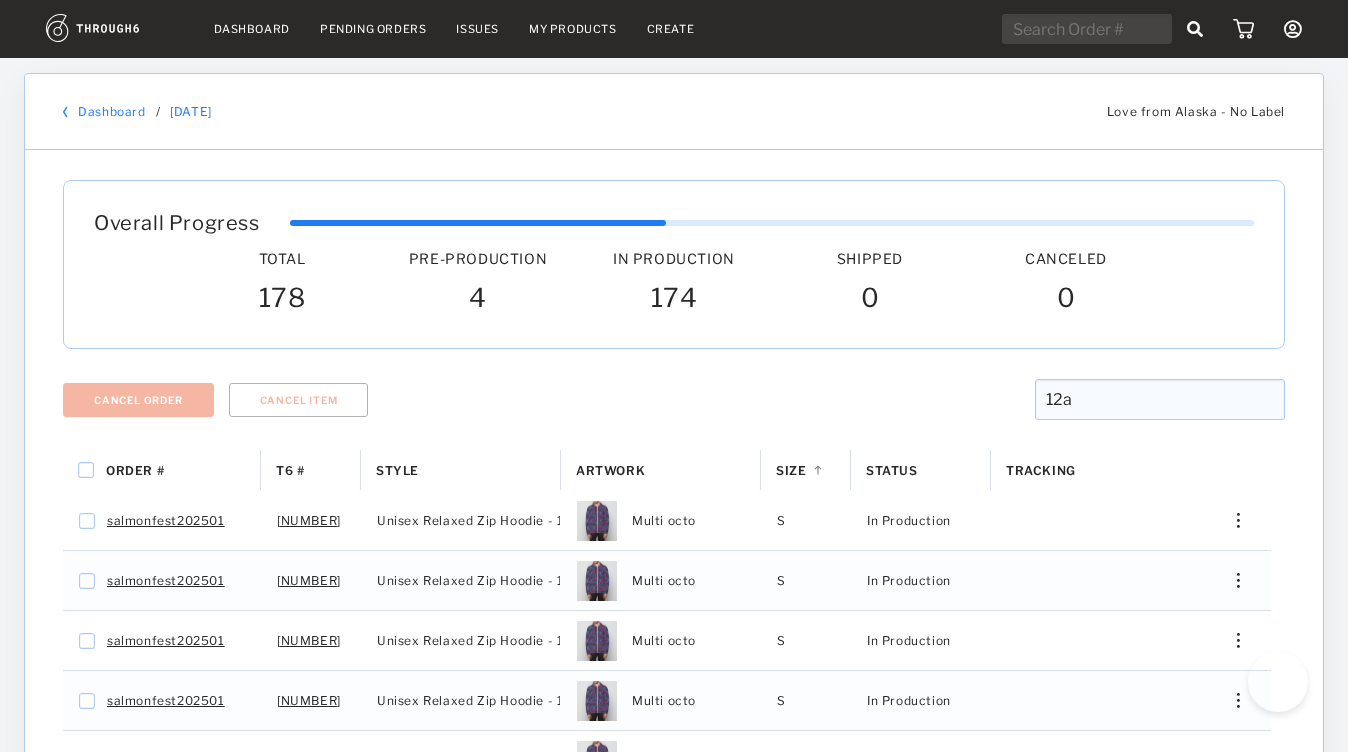 scroll, scrollTop: 0, scrollLeft: 0, axis: both 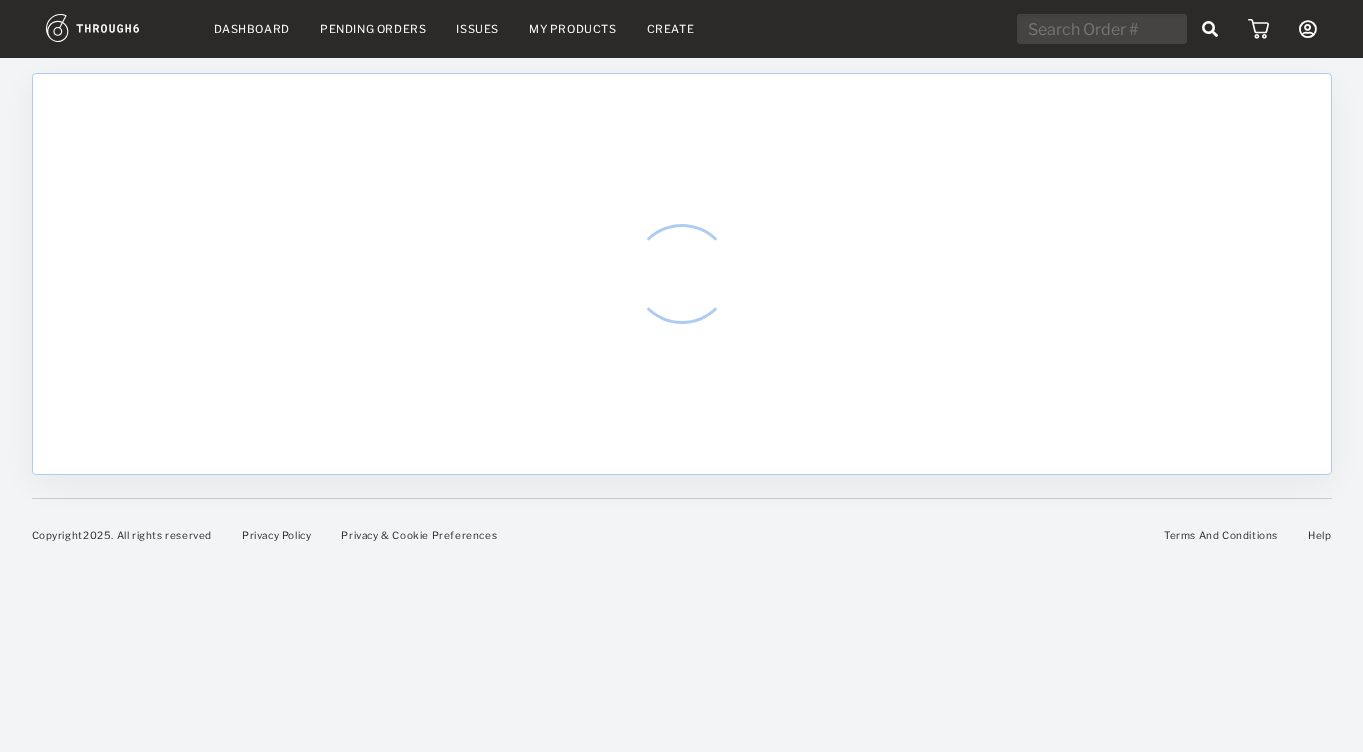 select on "7" 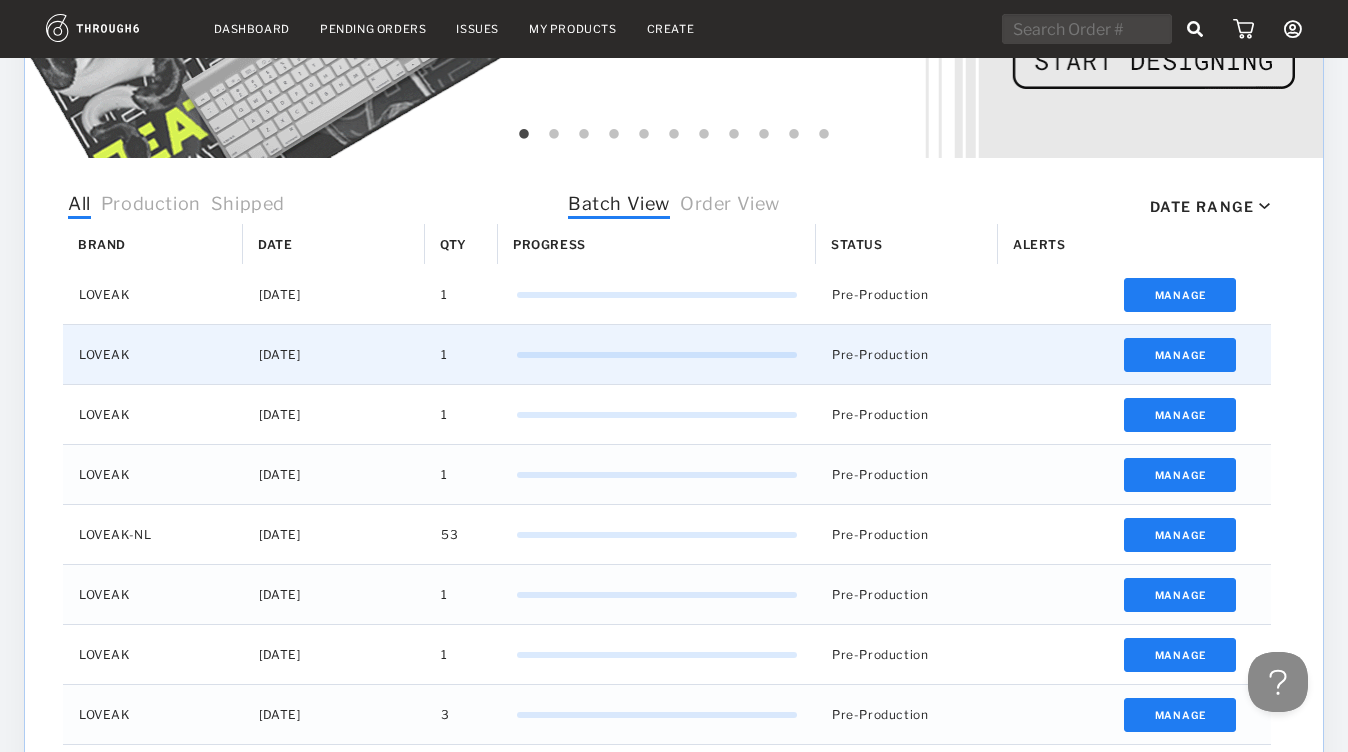 scroll, scrollTop: 532, scrollLeft: 0, axis: vertical 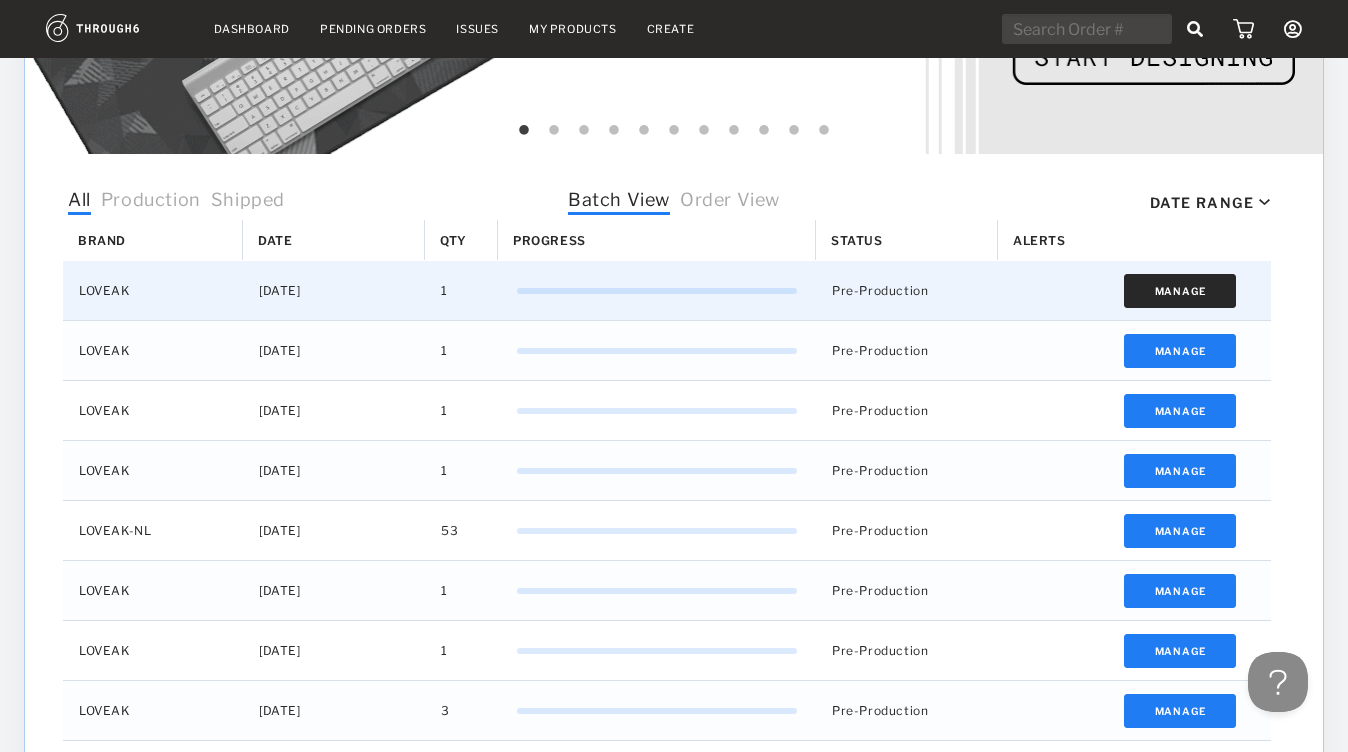 click on "Manage" at bounding box center (1180, 291) 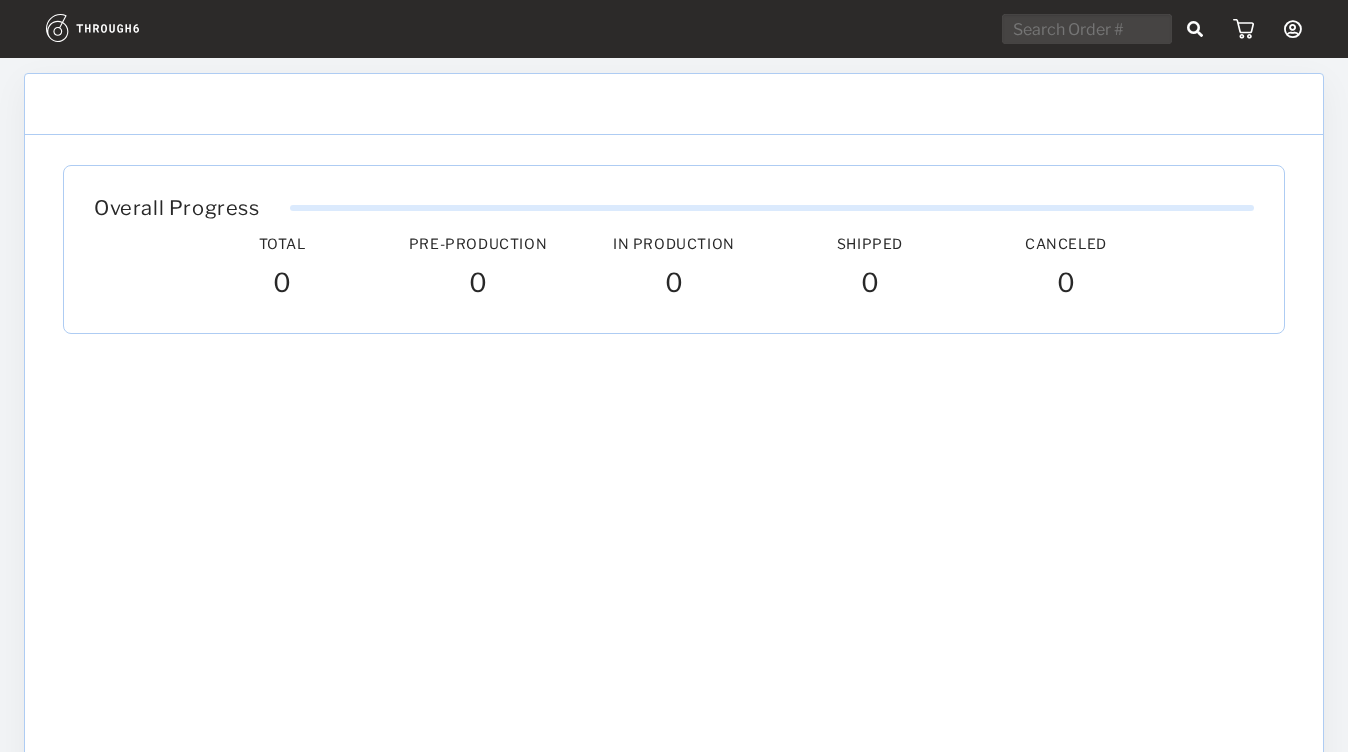 scroll, scrollTop: 0, scrollLeft: 0, axis: both 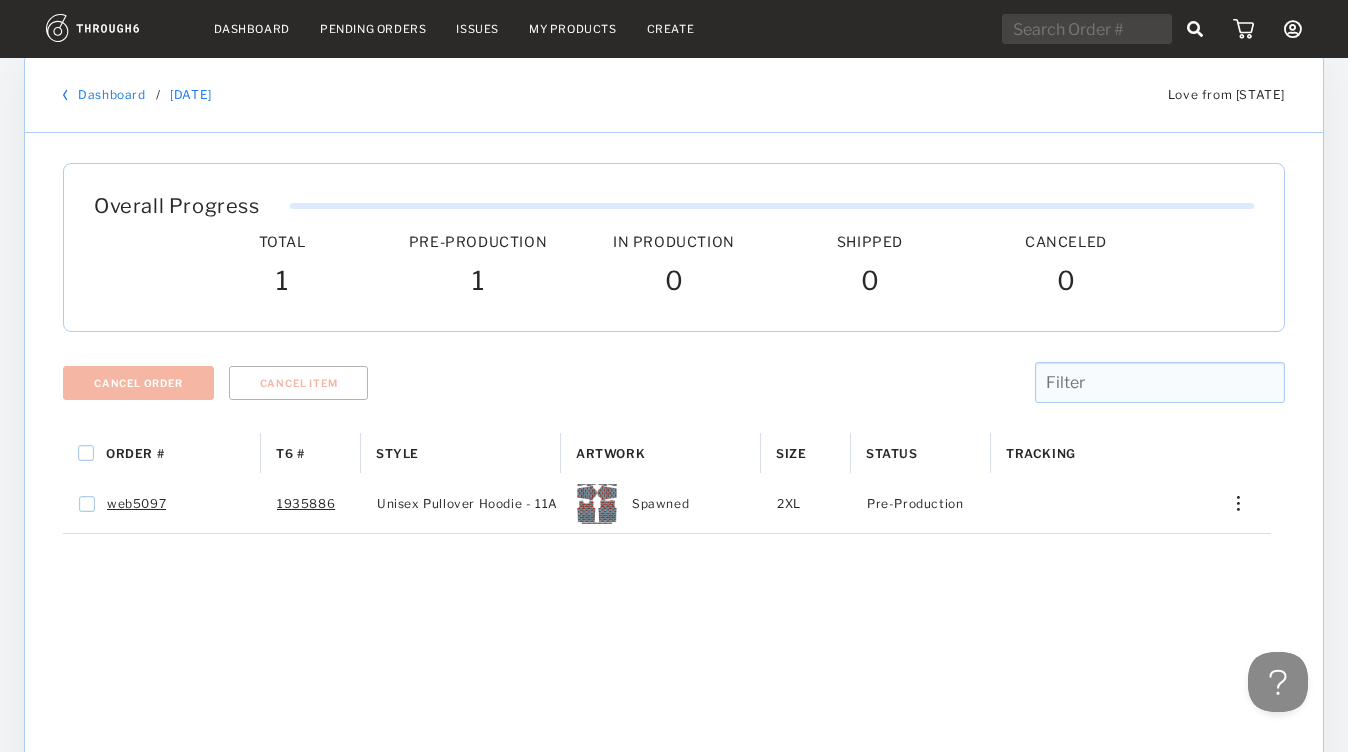 click on "Dashboard" at bounding box center [252, 29] 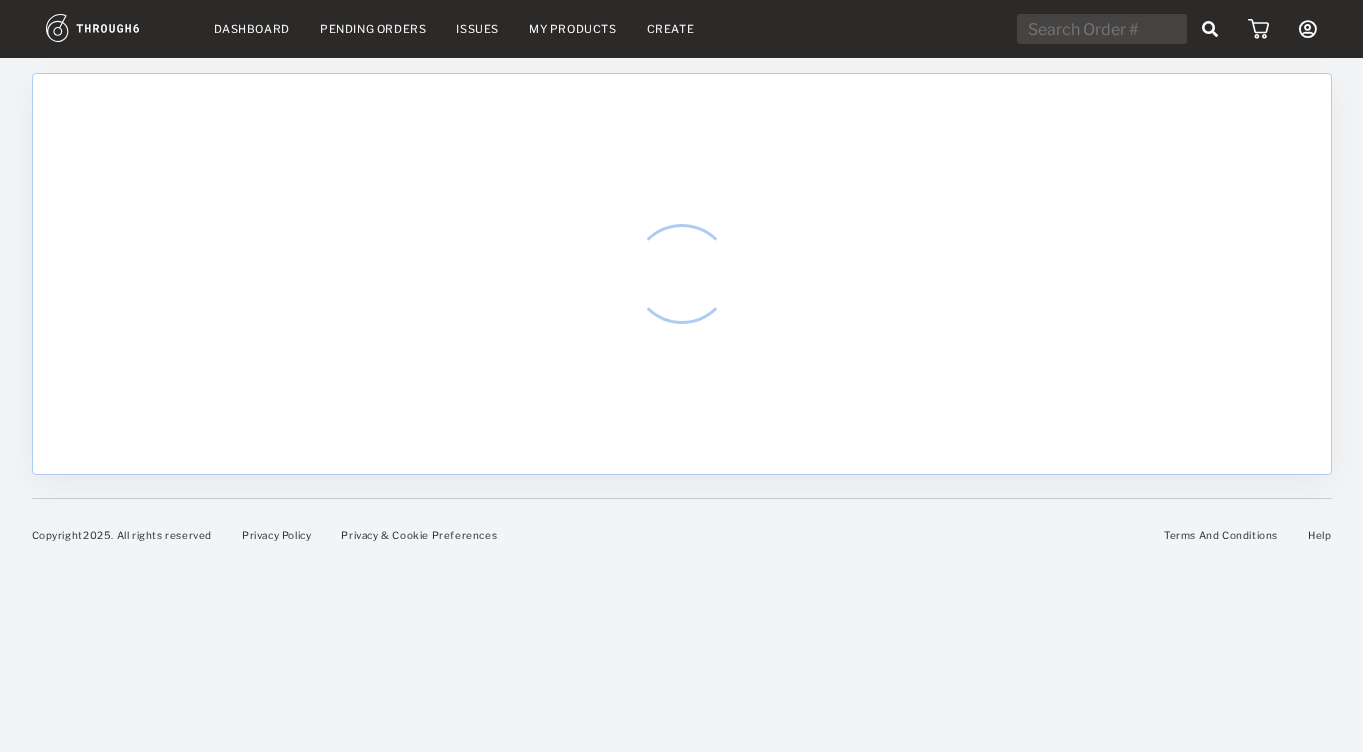 scroll, scrollTop: 0, scrollLeft: 0, axis: both 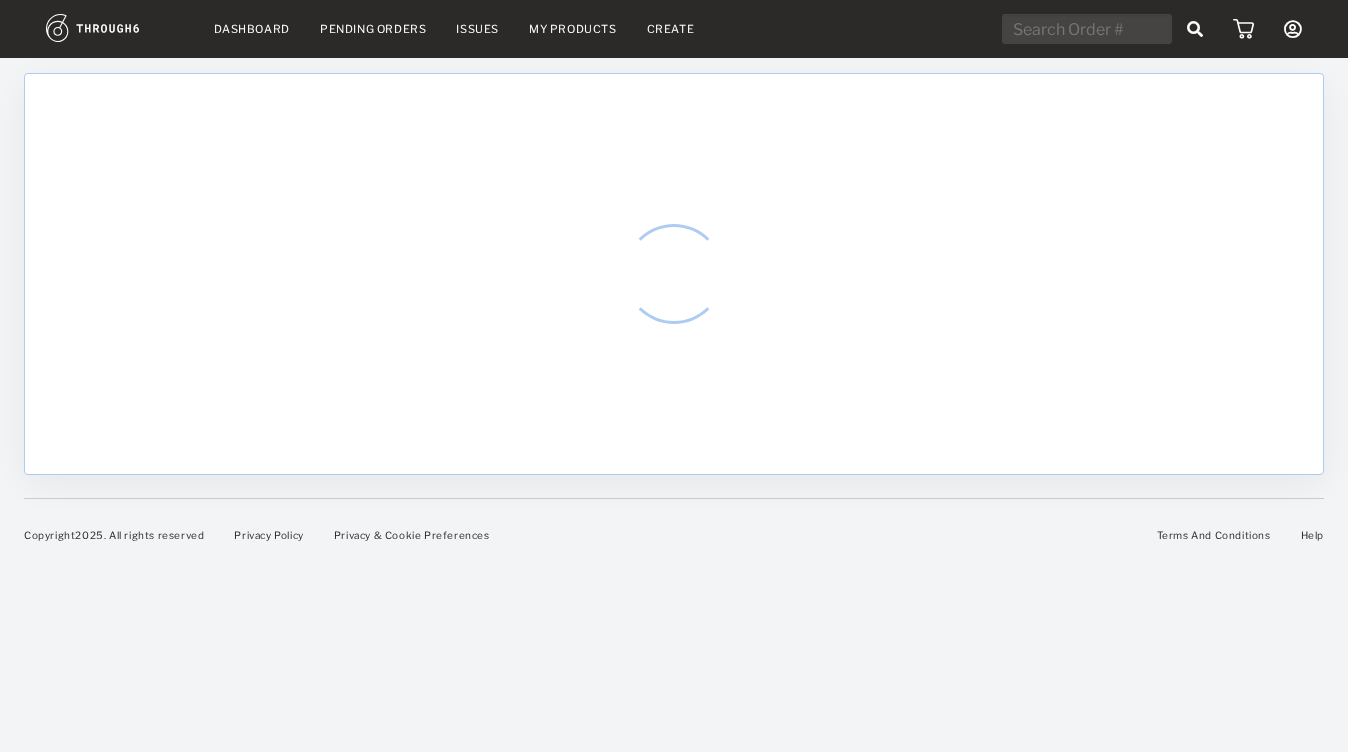 select on "7" 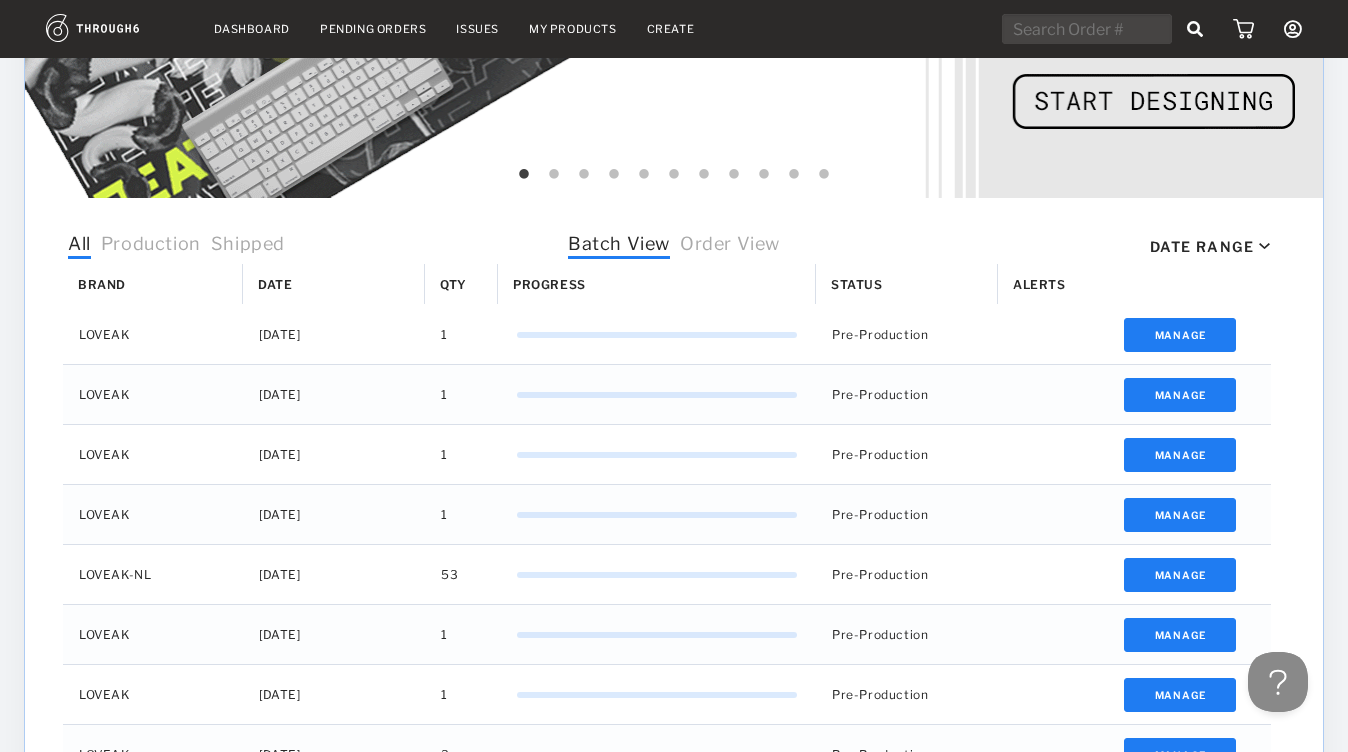 scroll, scrollTop: 513, scrollLeft: 0, axis: vertical 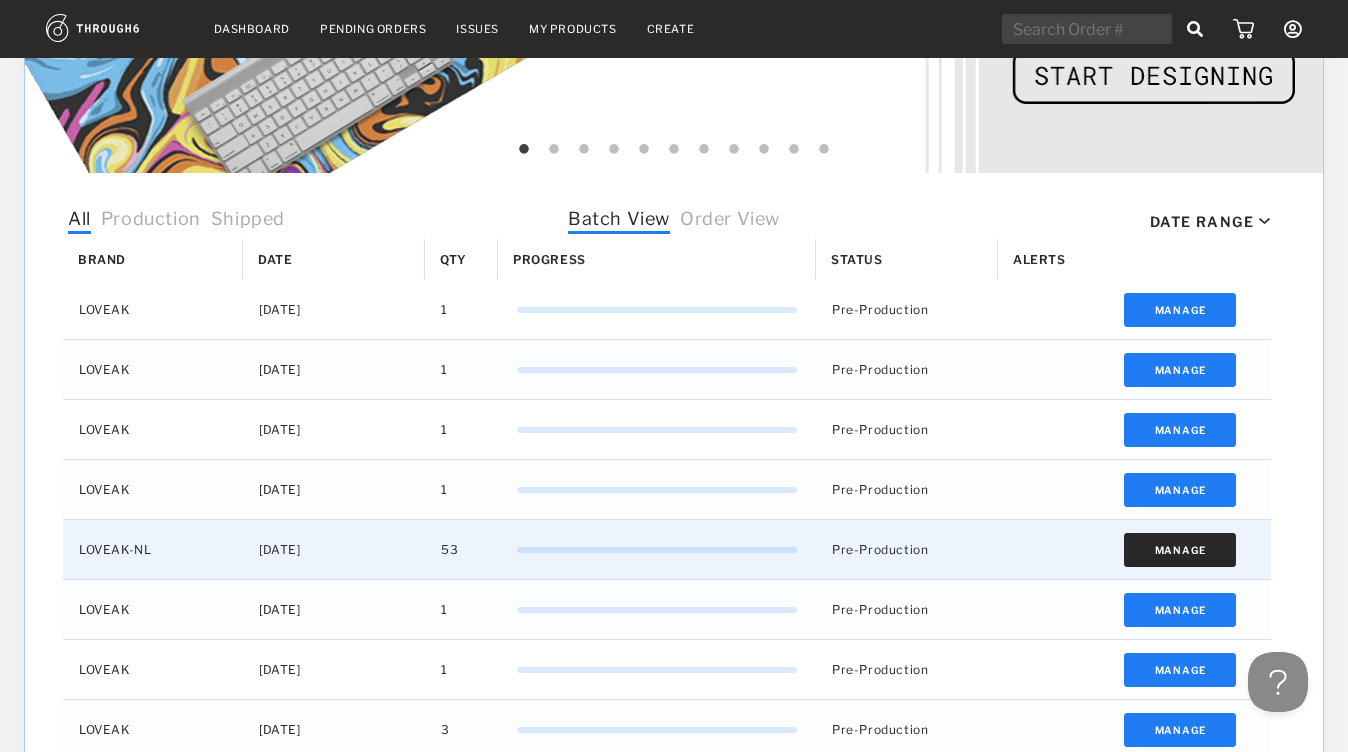 click on "Manage" at bounding box center [1180, 550] 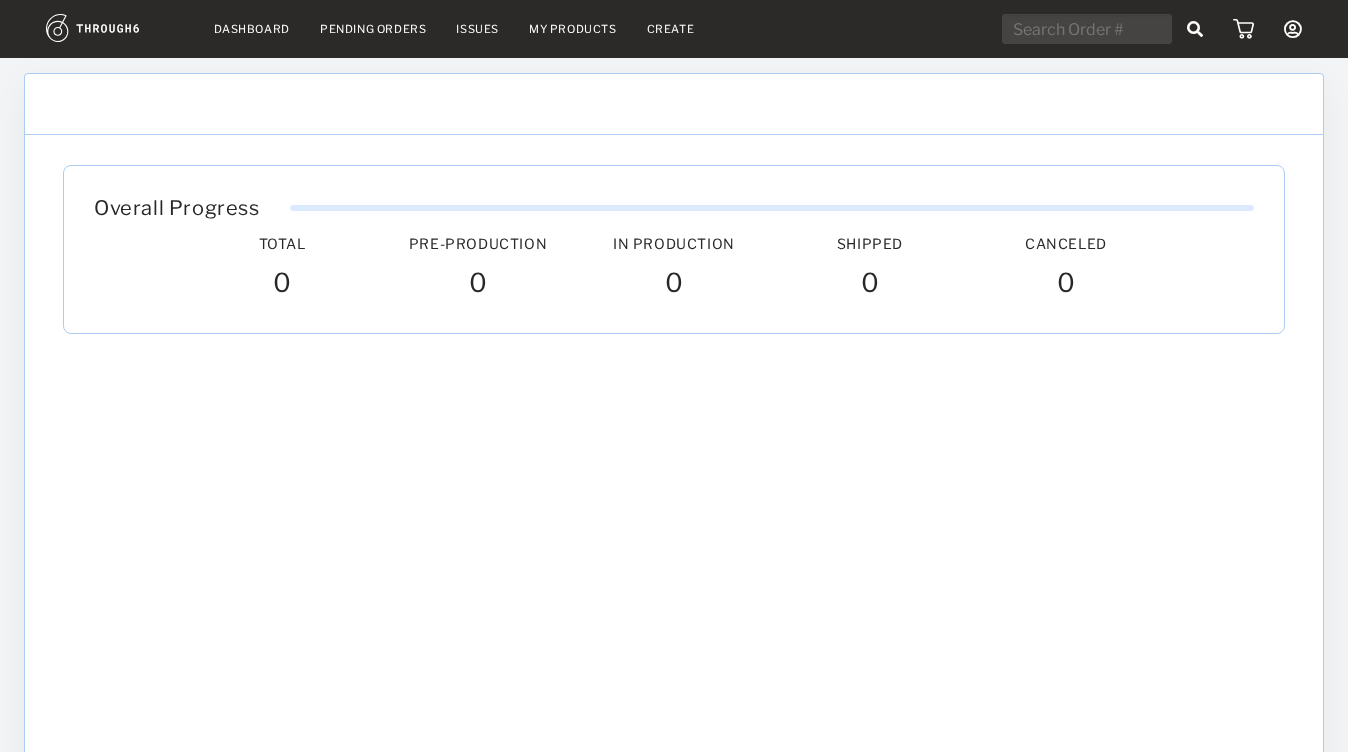 scroll, scrollTop: 0, scrollLeft: 0, axis: both 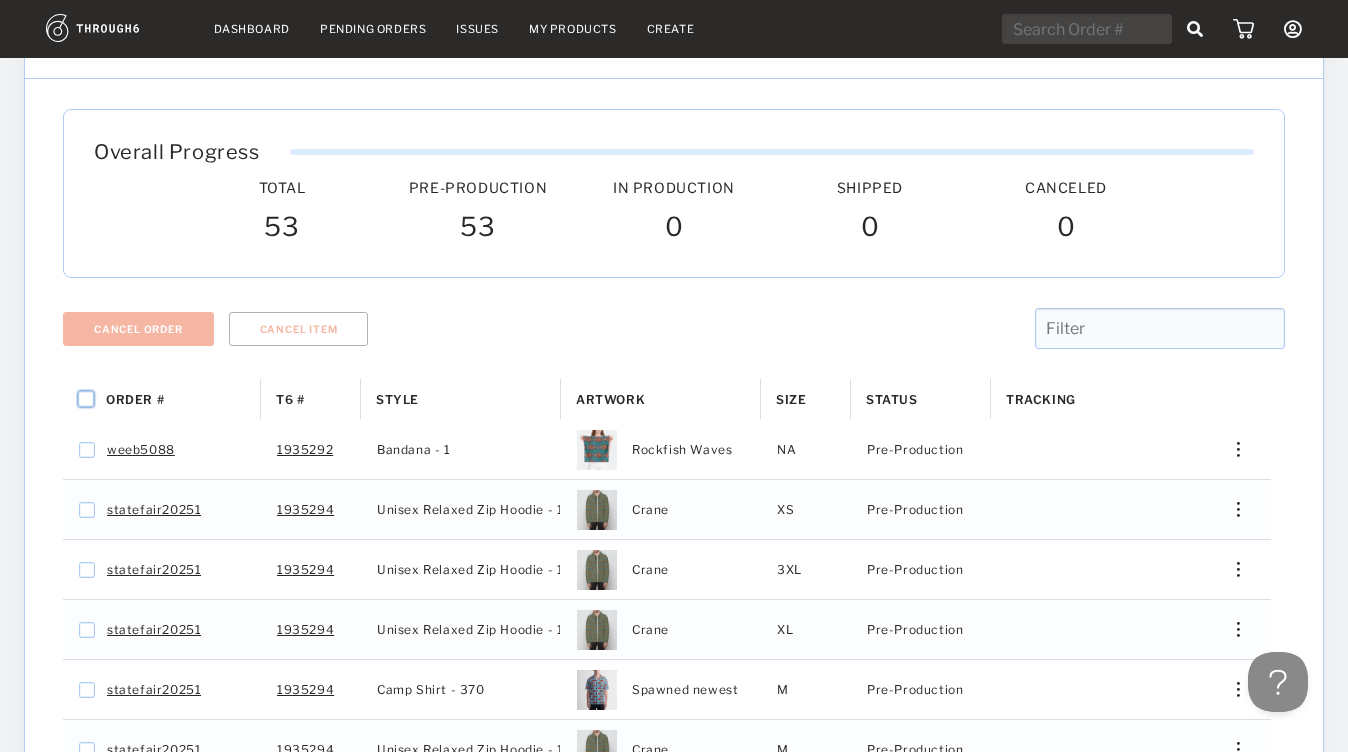 click at bounding box center (86, 399) 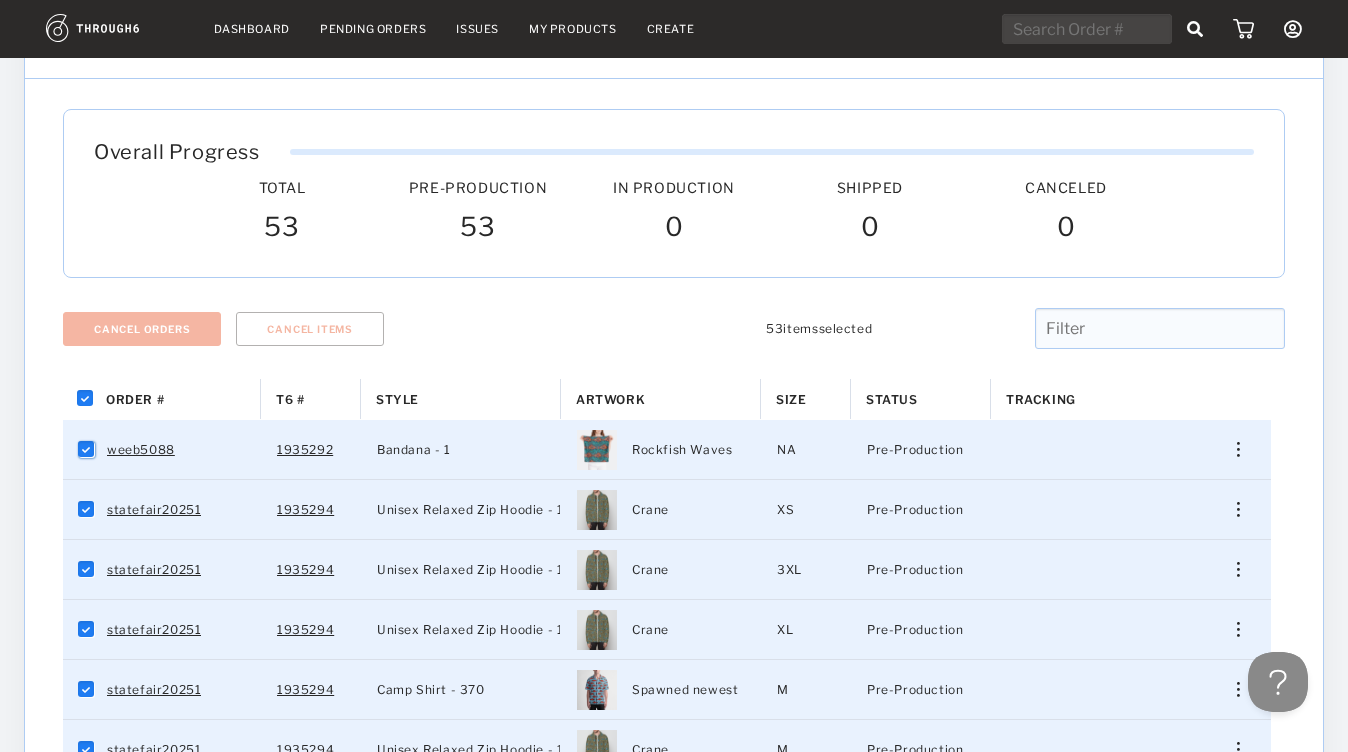 click at bounding box center [87, 450] 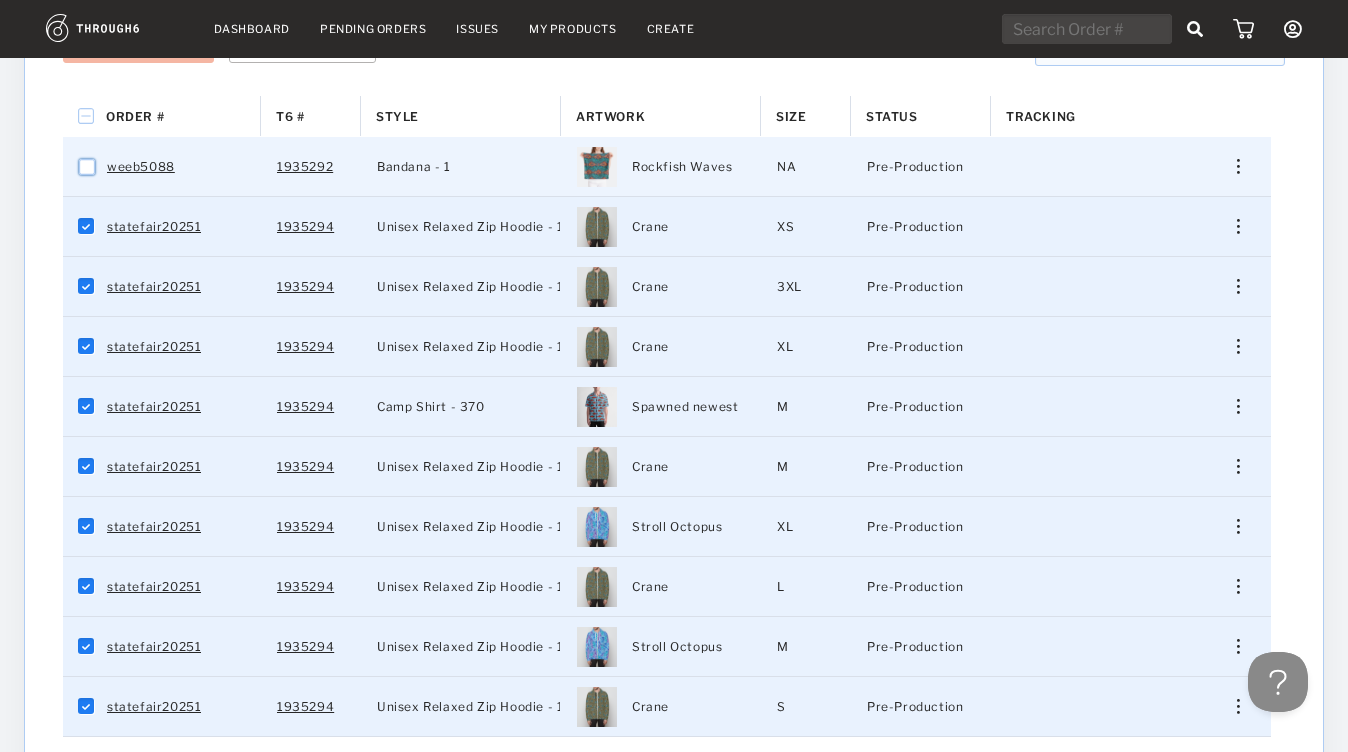 scroll, scrollTop: 542, scrollLeft: 0, axis: vertical 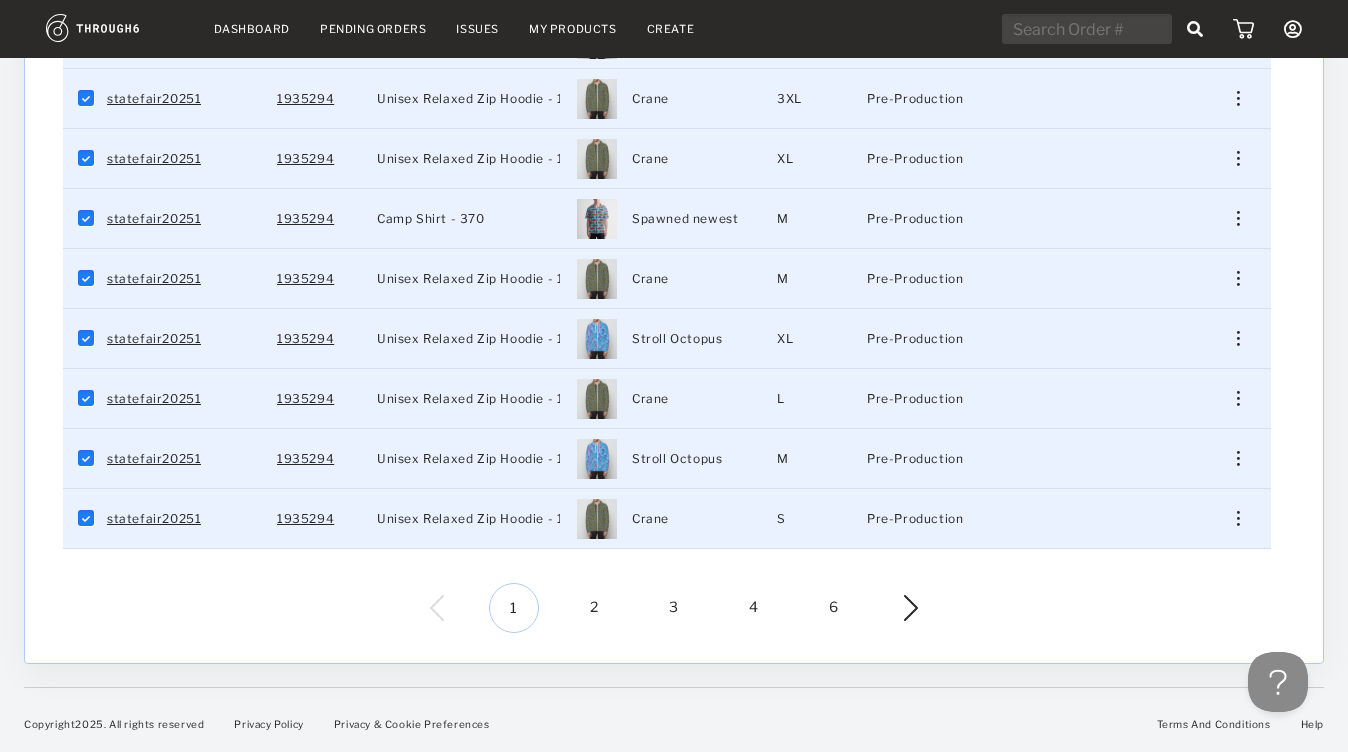 click on "2" at bounding box center (594, 608) 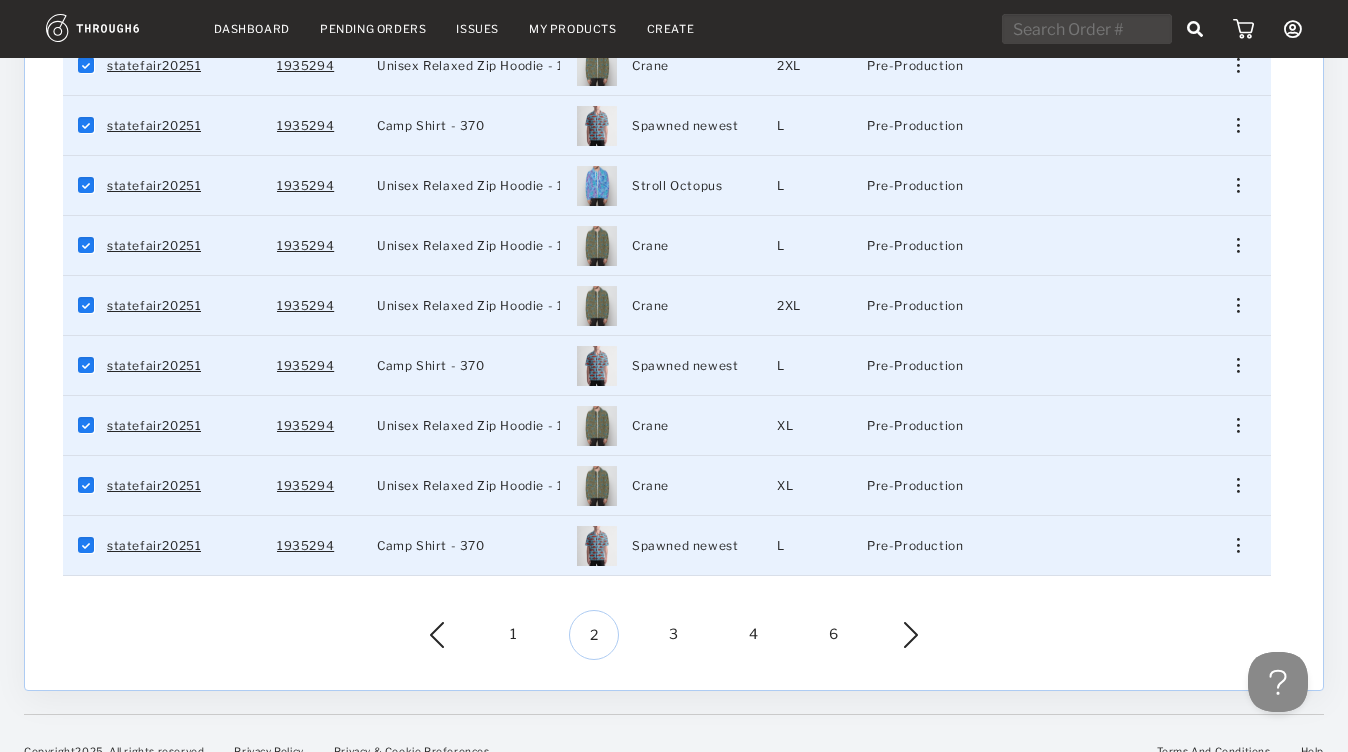 scroll, scrollTop: 542, scrollLeft: 0, axis: vertical 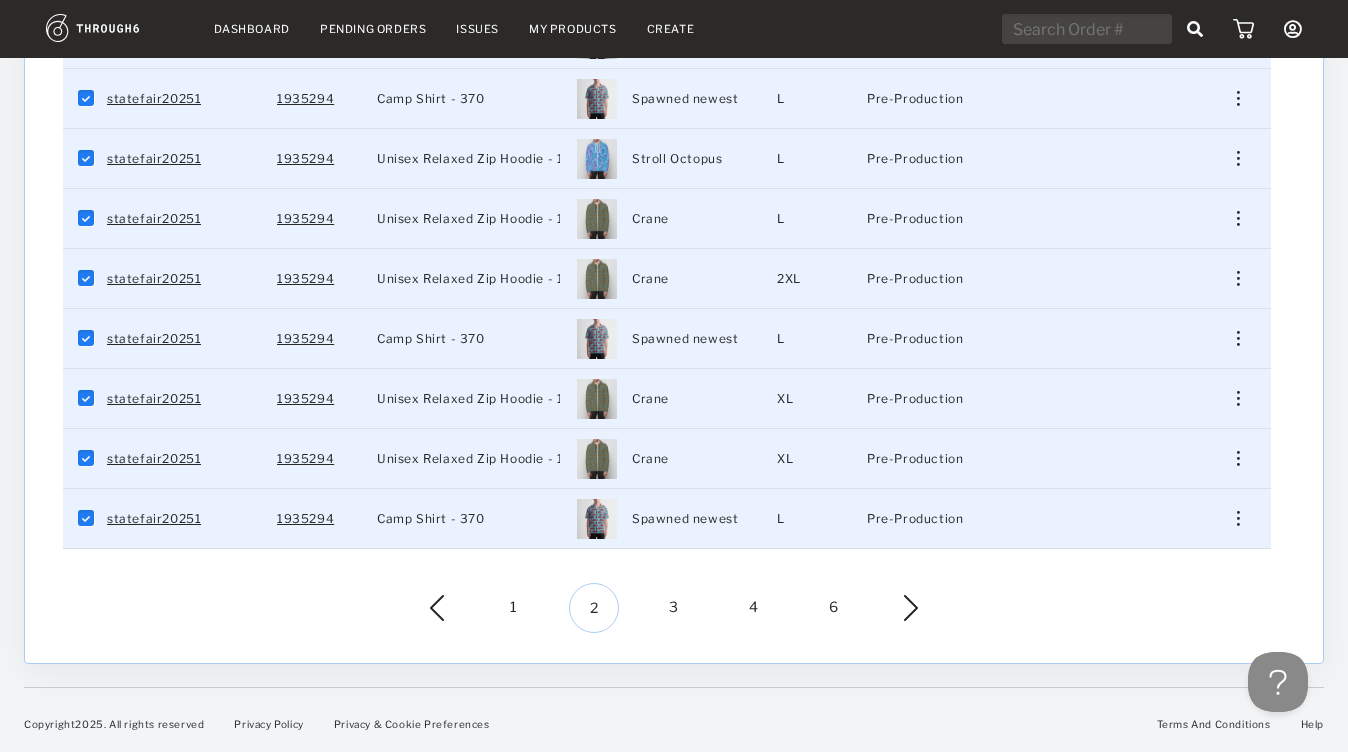 click on "3" at bounding box center [674, 608] 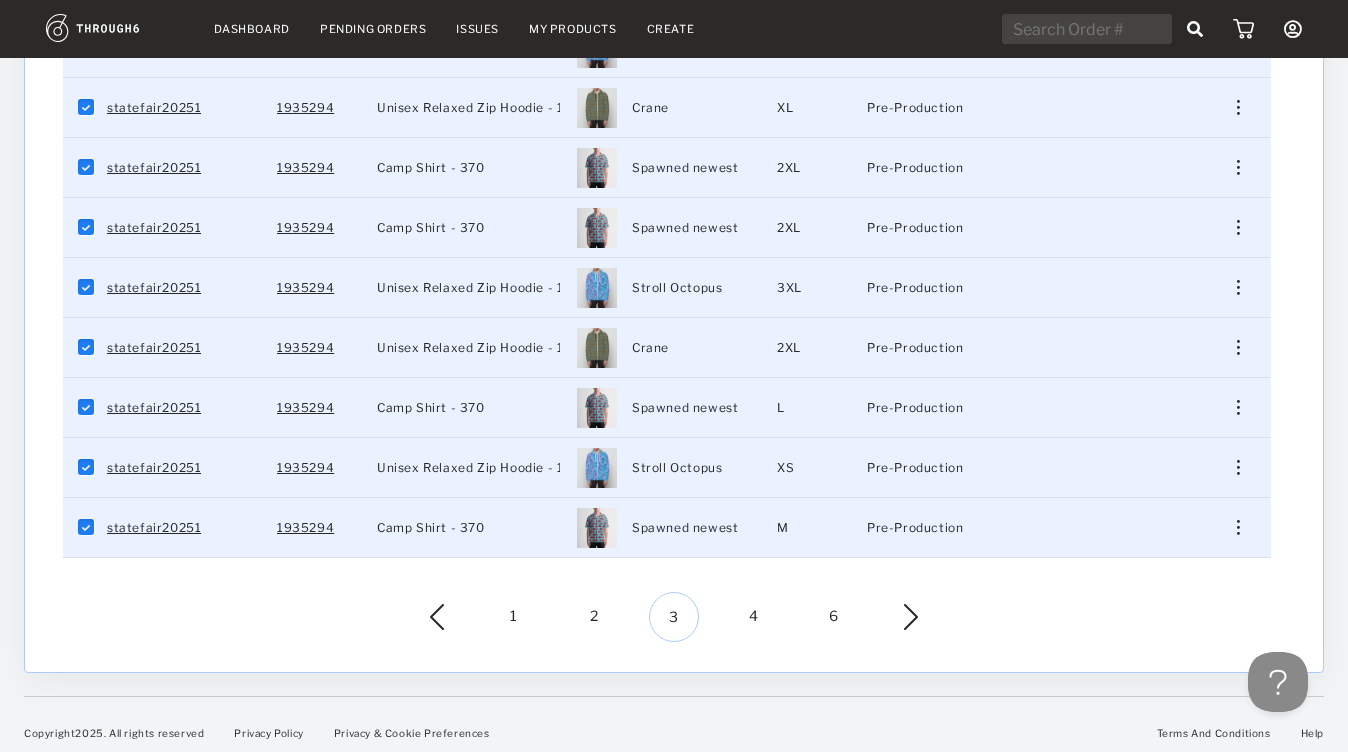scroll, scrollTop: 0, scrollLeft: 0, axis: both 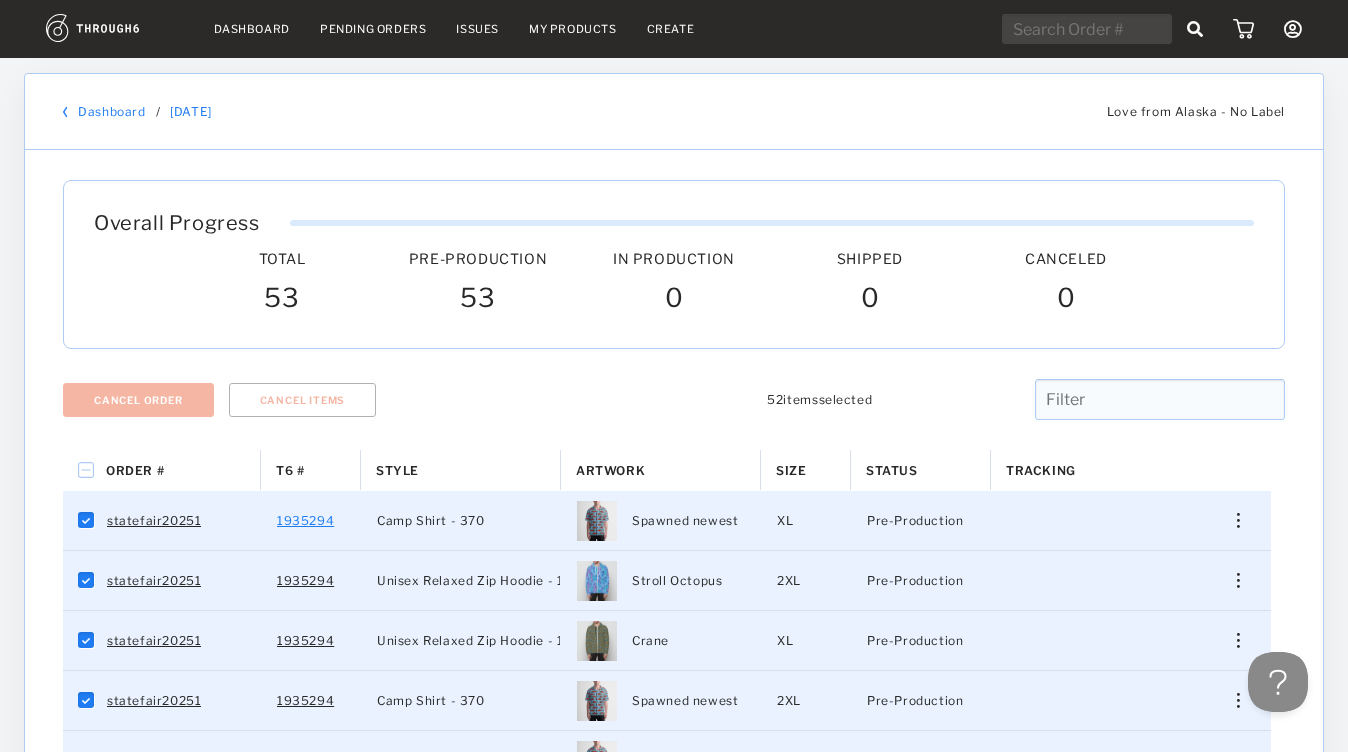 click on "1935294" at bounding box center (305, 521) 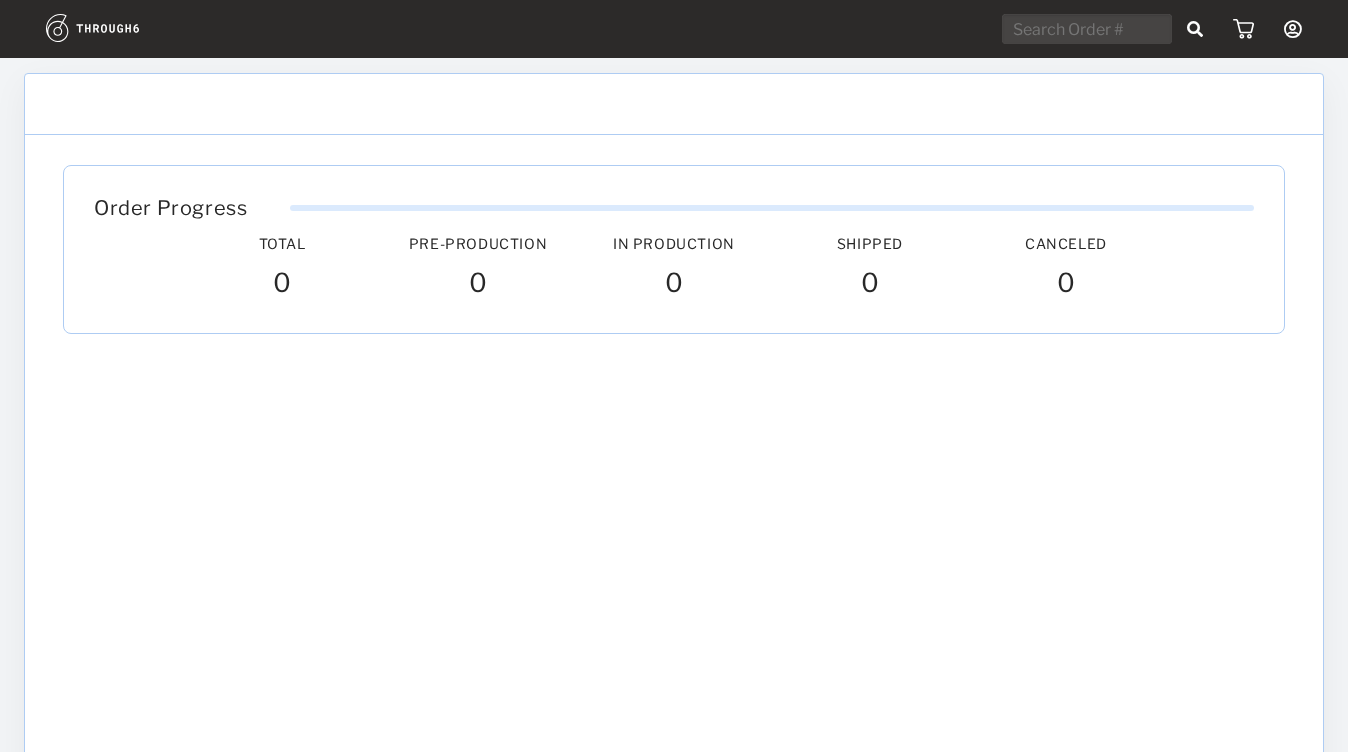 scroll, scrollTop: 0, scrollLeft: 0, axis: both 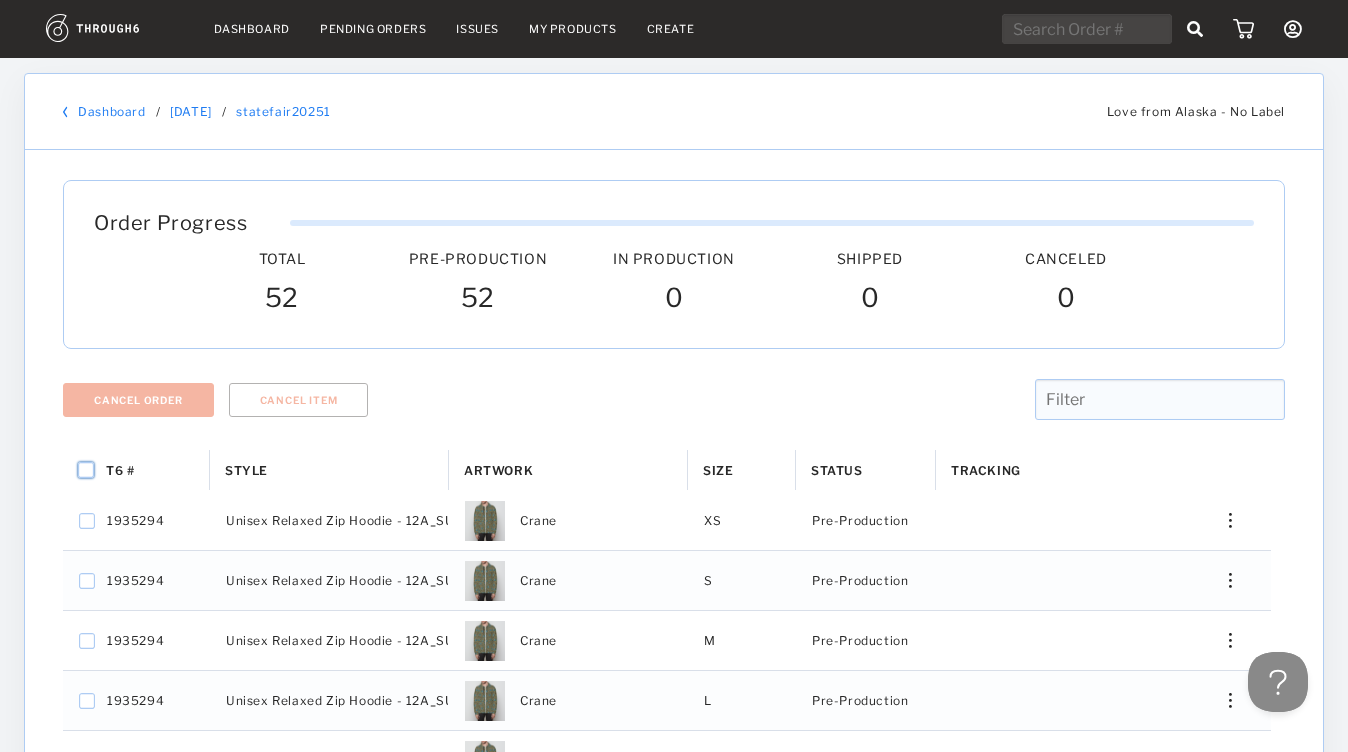 click at bounding box center (86, 470) 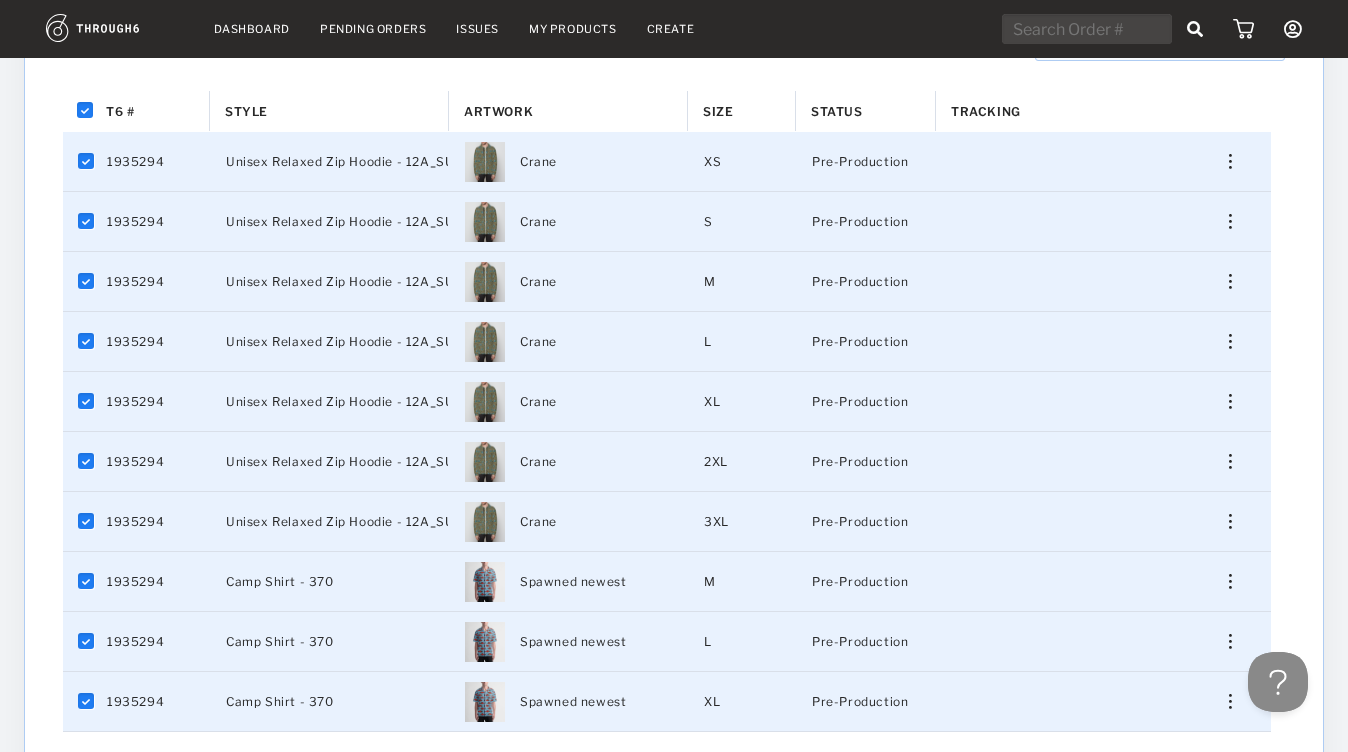 scroll, scrollTop: 0, scrollLeft: 0, axis: both 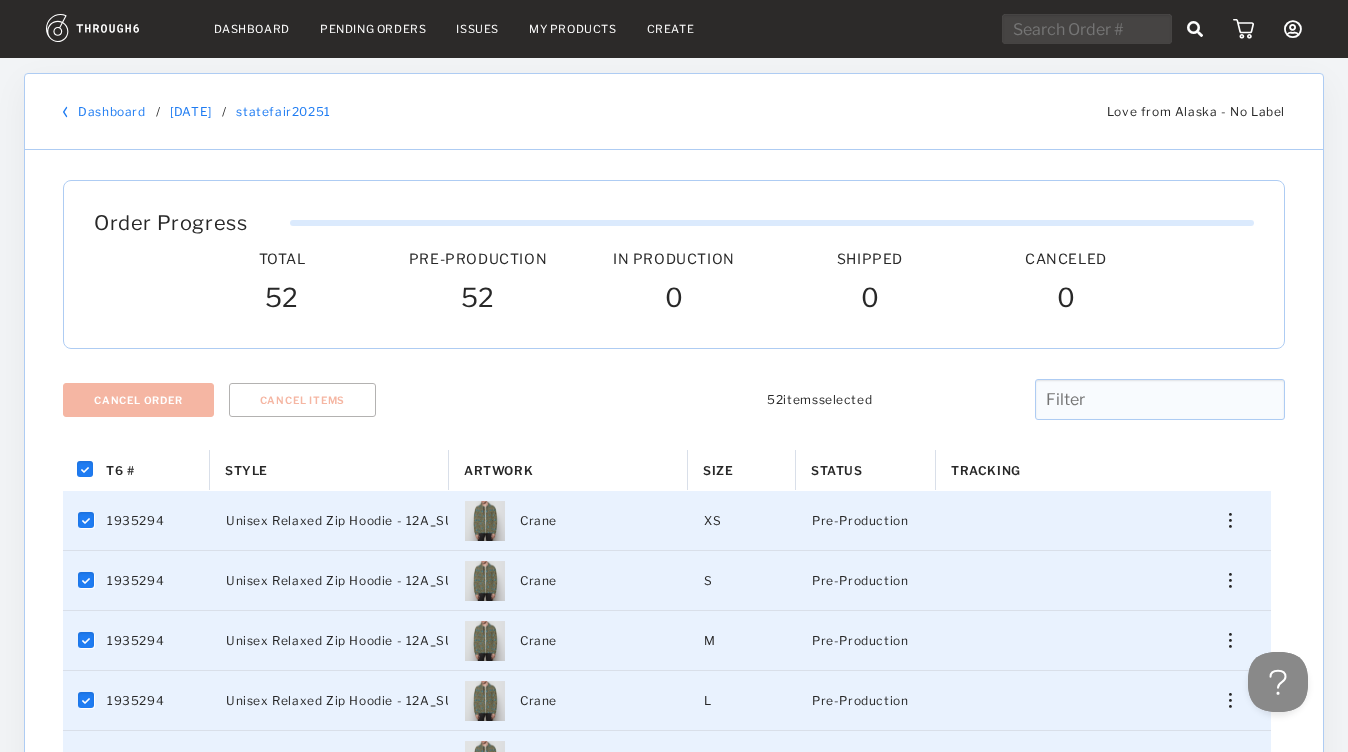 click on "Dashboard" at bounding box center [252, 29] 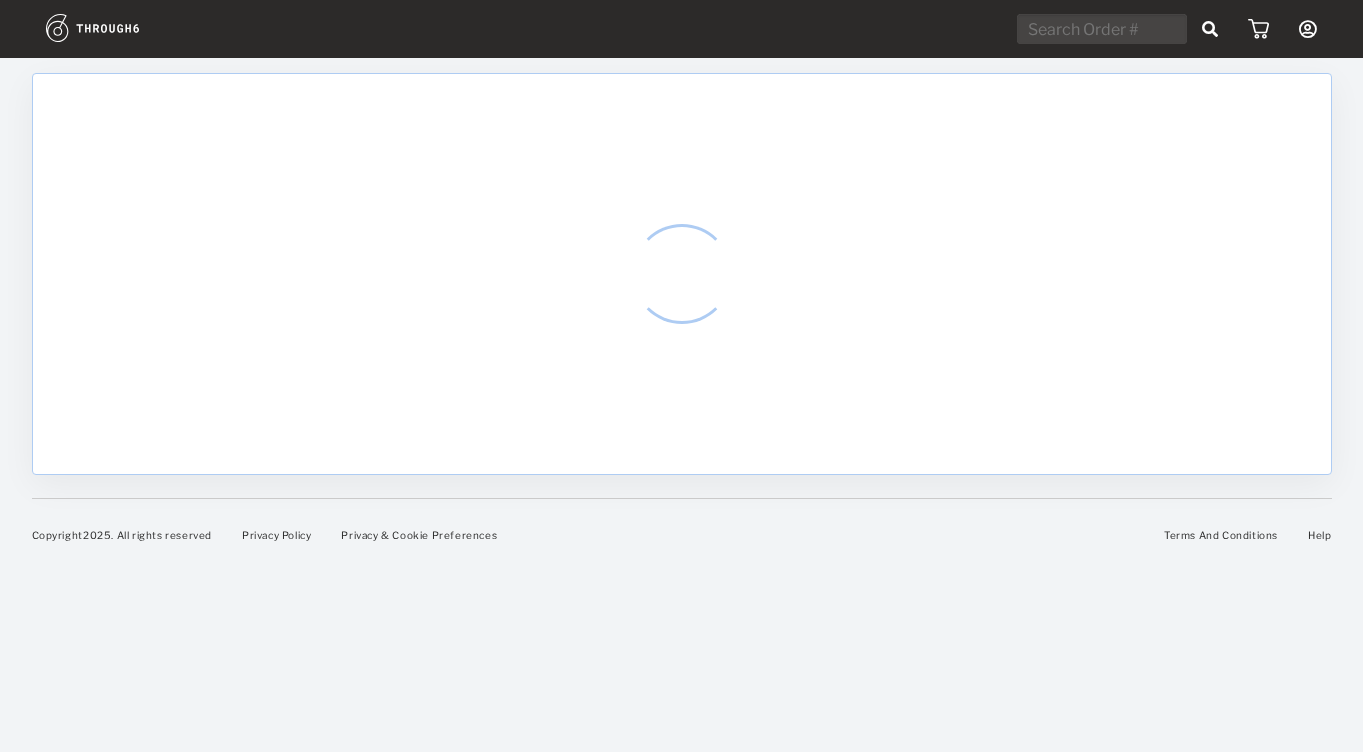scroll, scrollTop: 0, scrollLeft: 0, axis: both 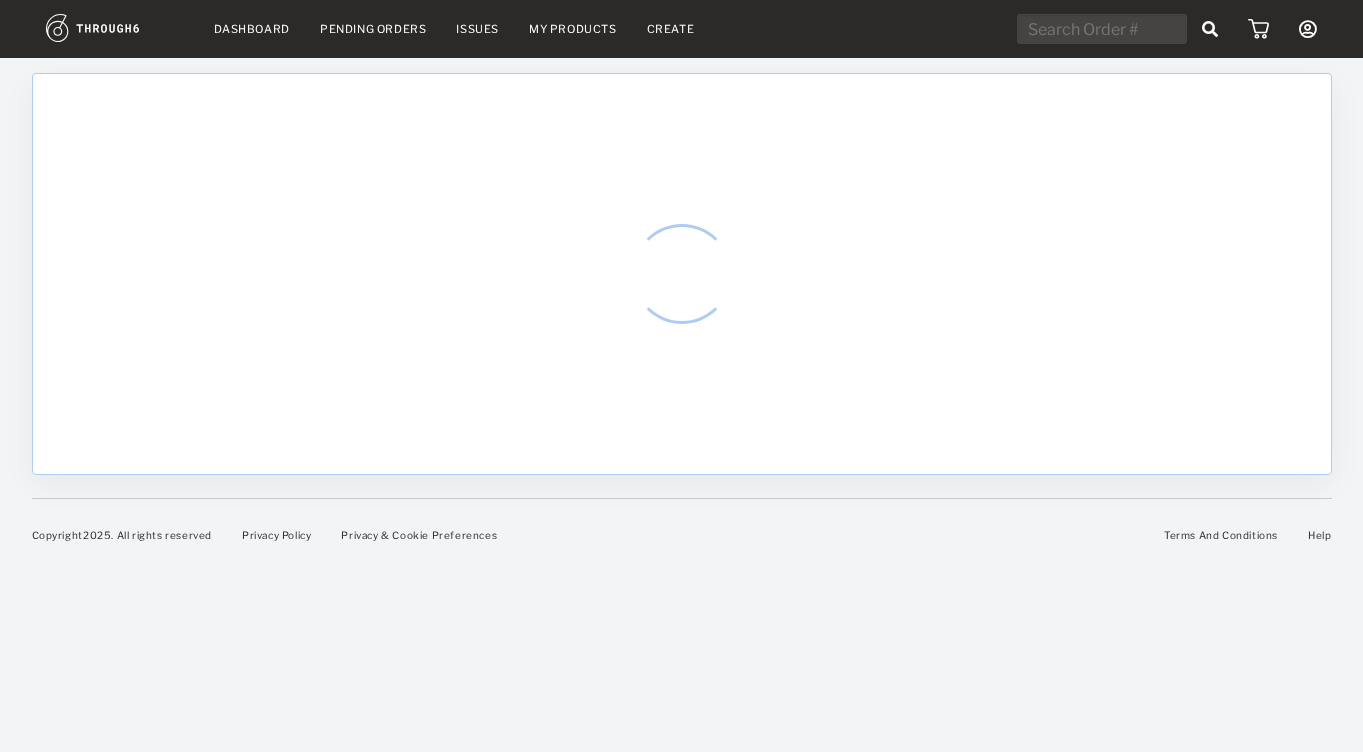 select on "7" 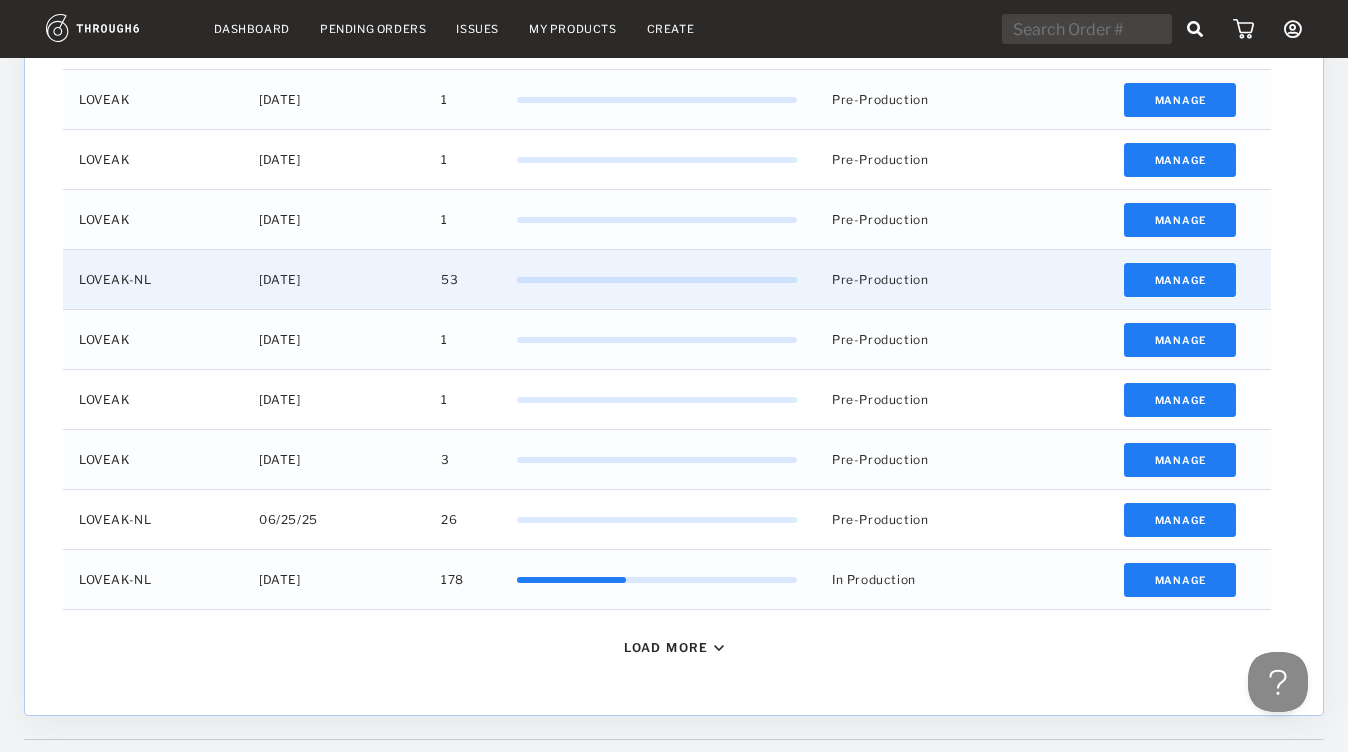 scroll, scrollTop: 821, scrollLeft: 0, axis: vertical 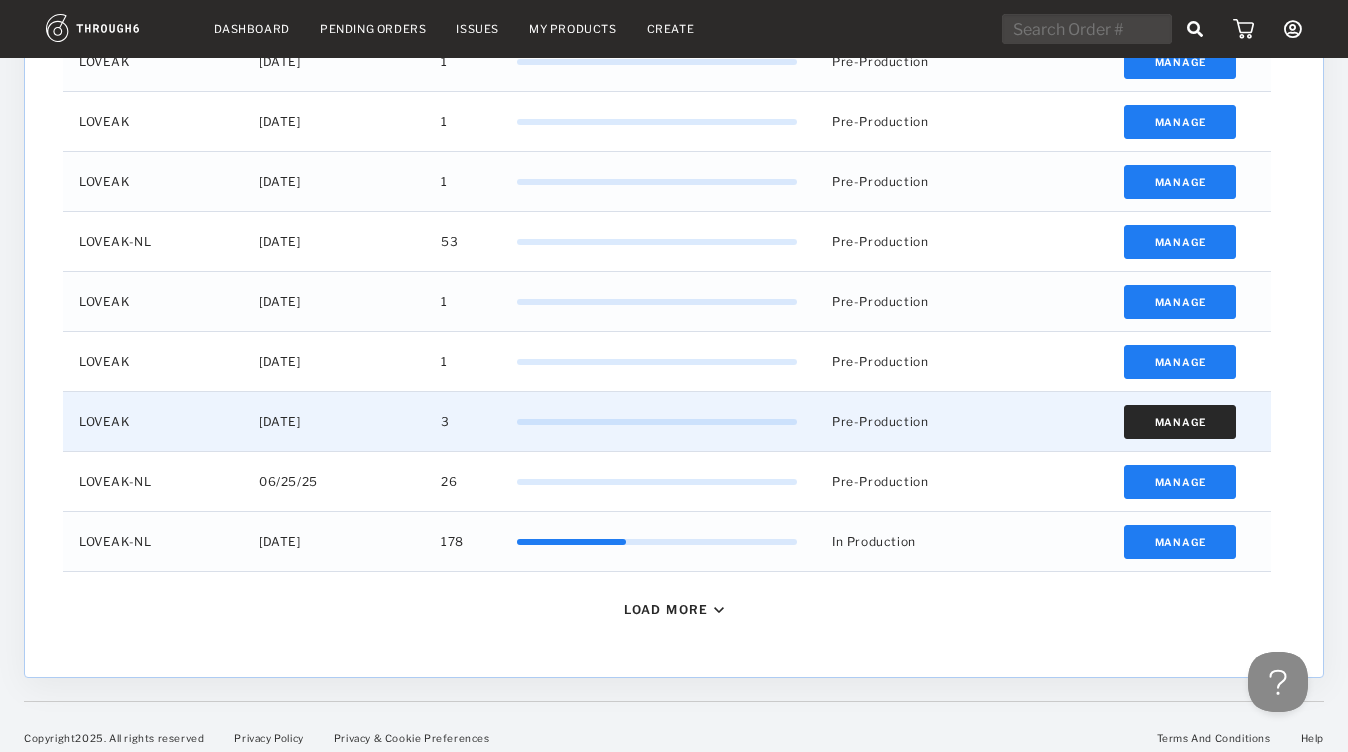 click on "Manage" at bounding box center [1180, 422] 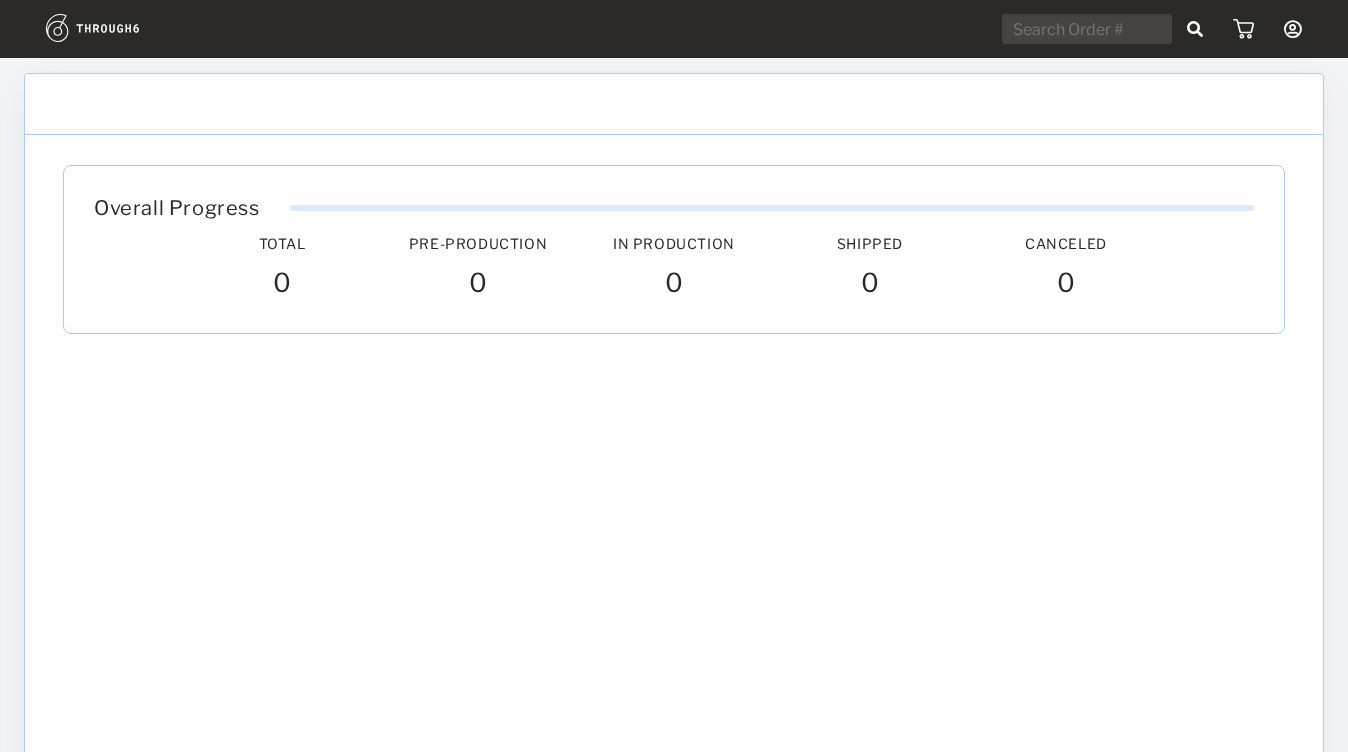 scroll, scrollTop: 0, scrollLeft: 0, axis: both 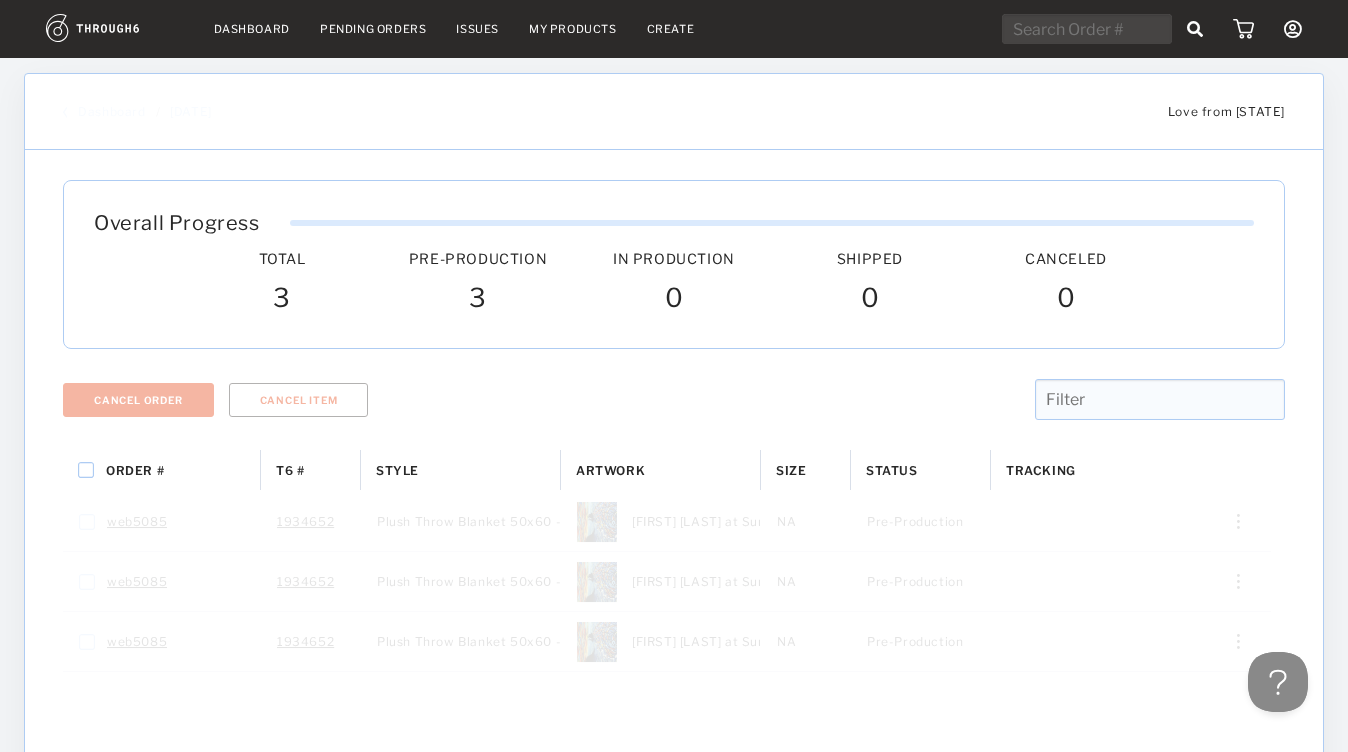 click on "Dashboard" at bounding box center [252, 29] 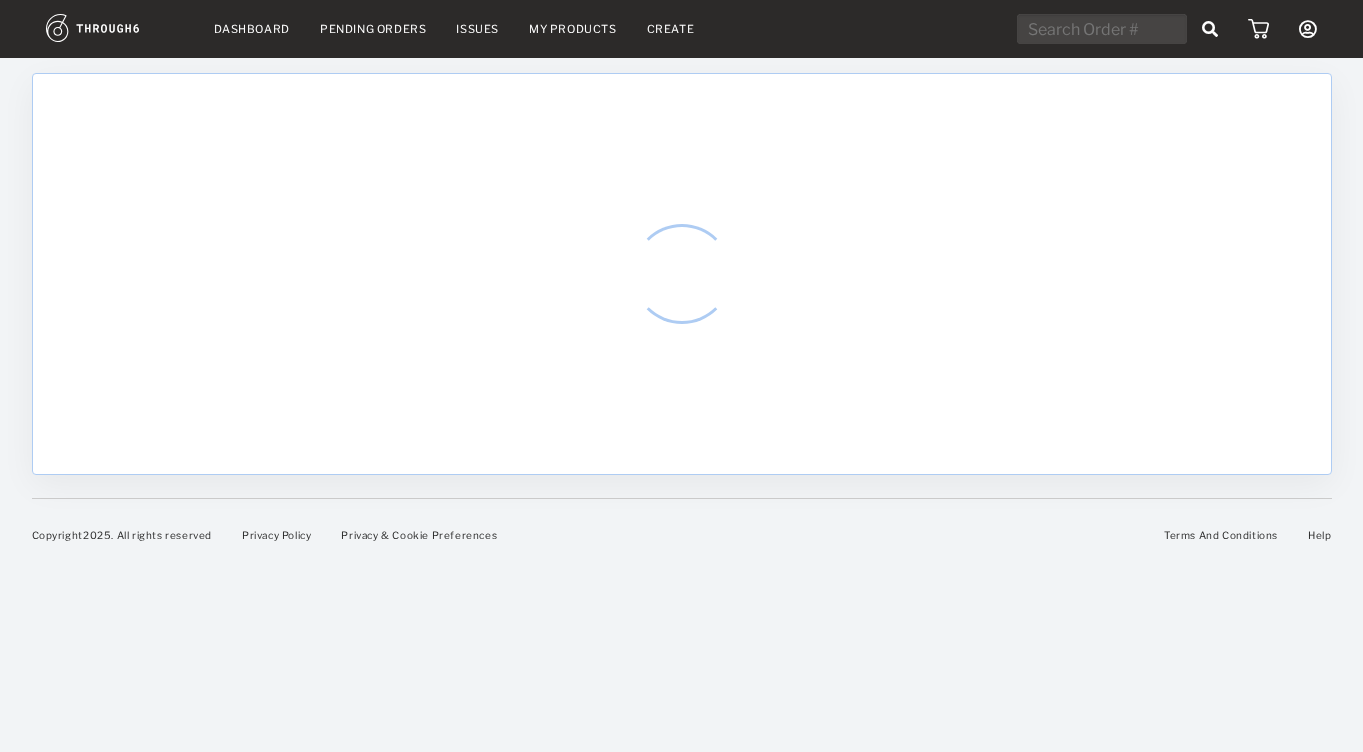 scroll, scrollTop: 0, scrollLeft: 0, axis: both 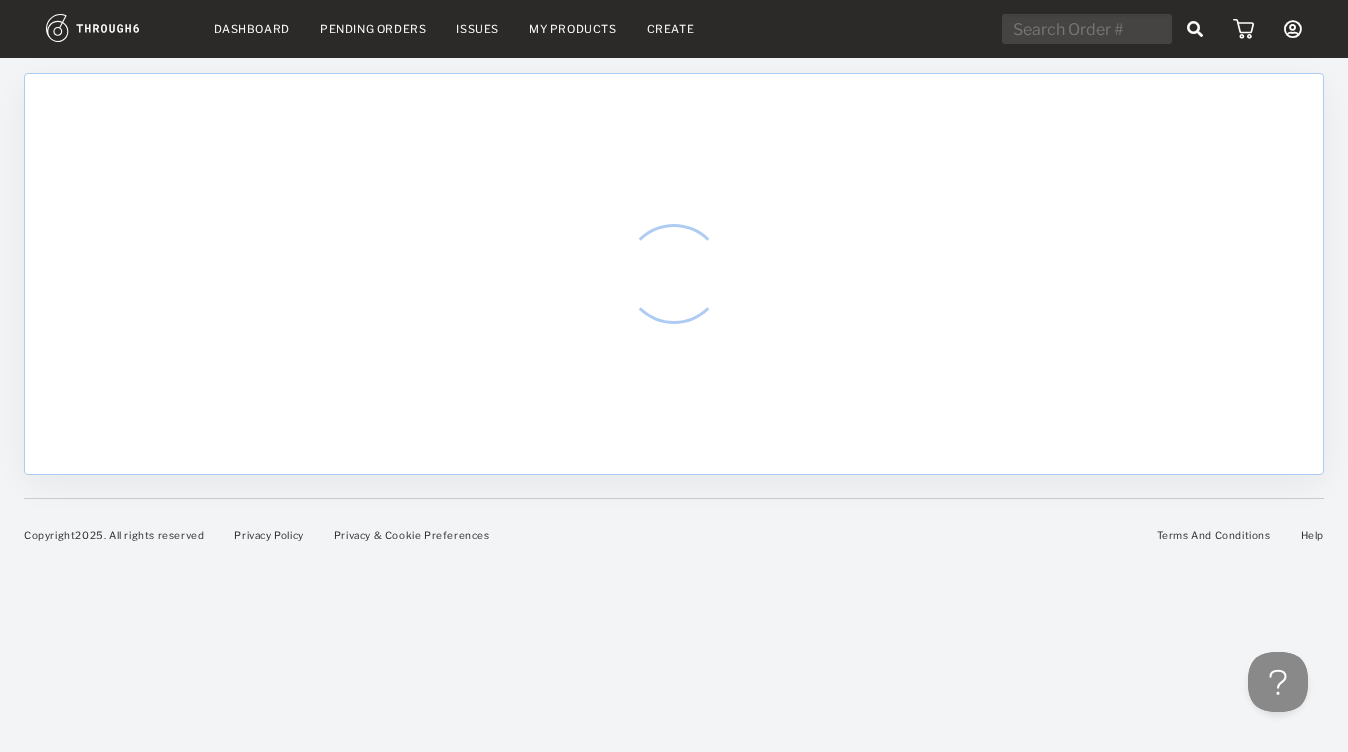 select on "7" 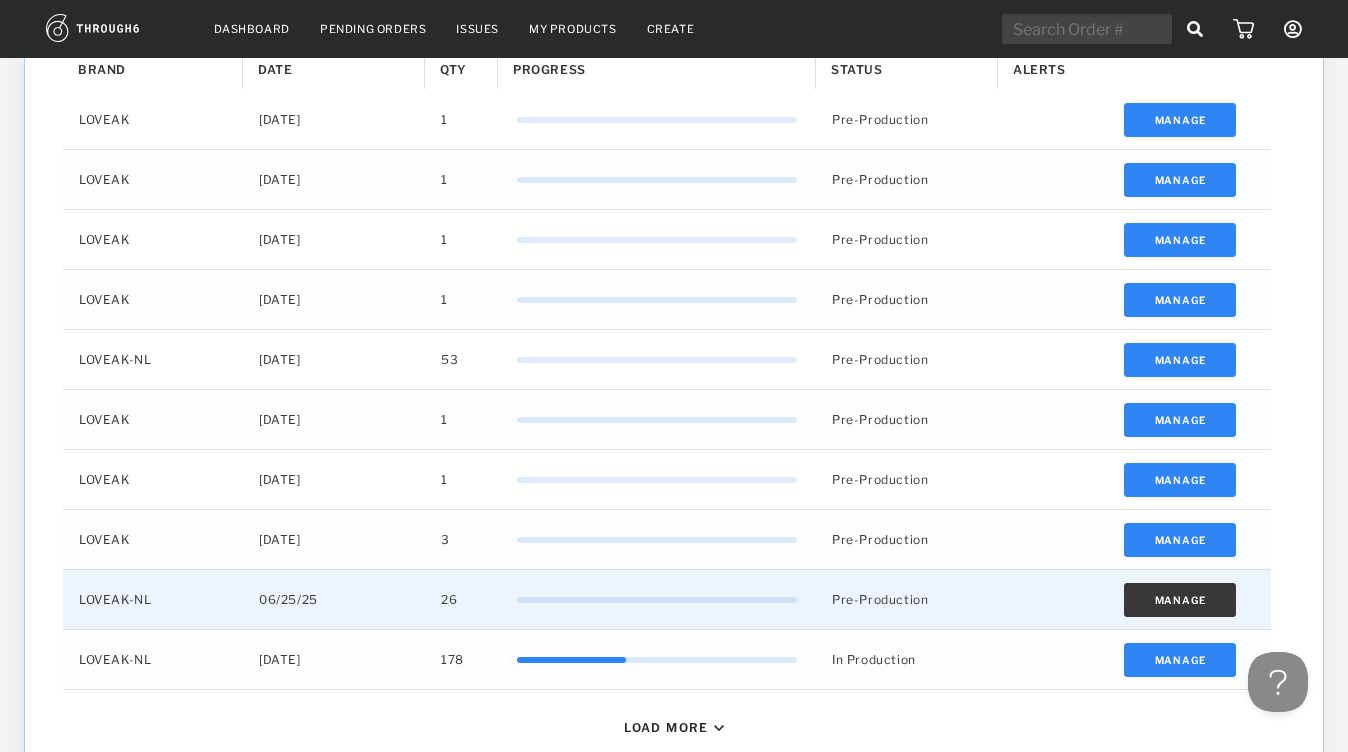 scroll, scrollTop: 708, scrollLeft: 0, axis: vertical 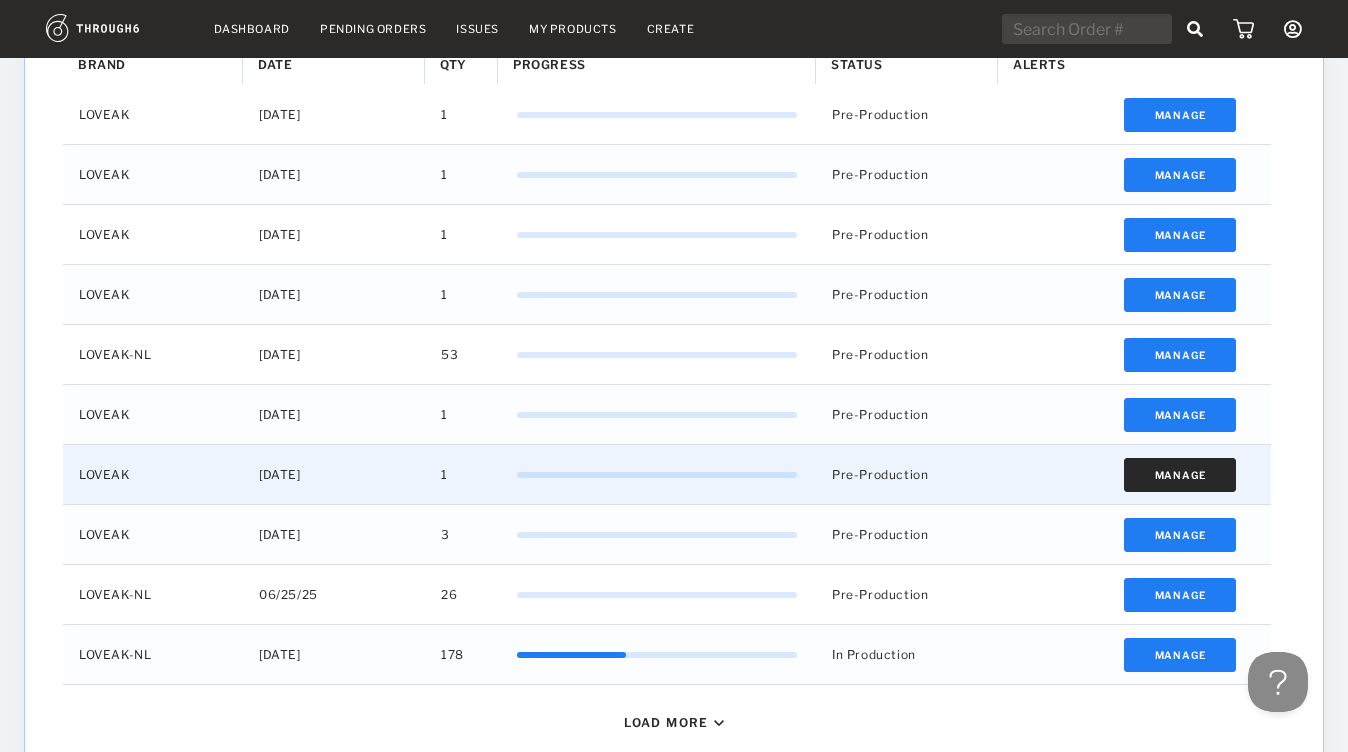 click on "Manage" at bounding box center (1180, 475) 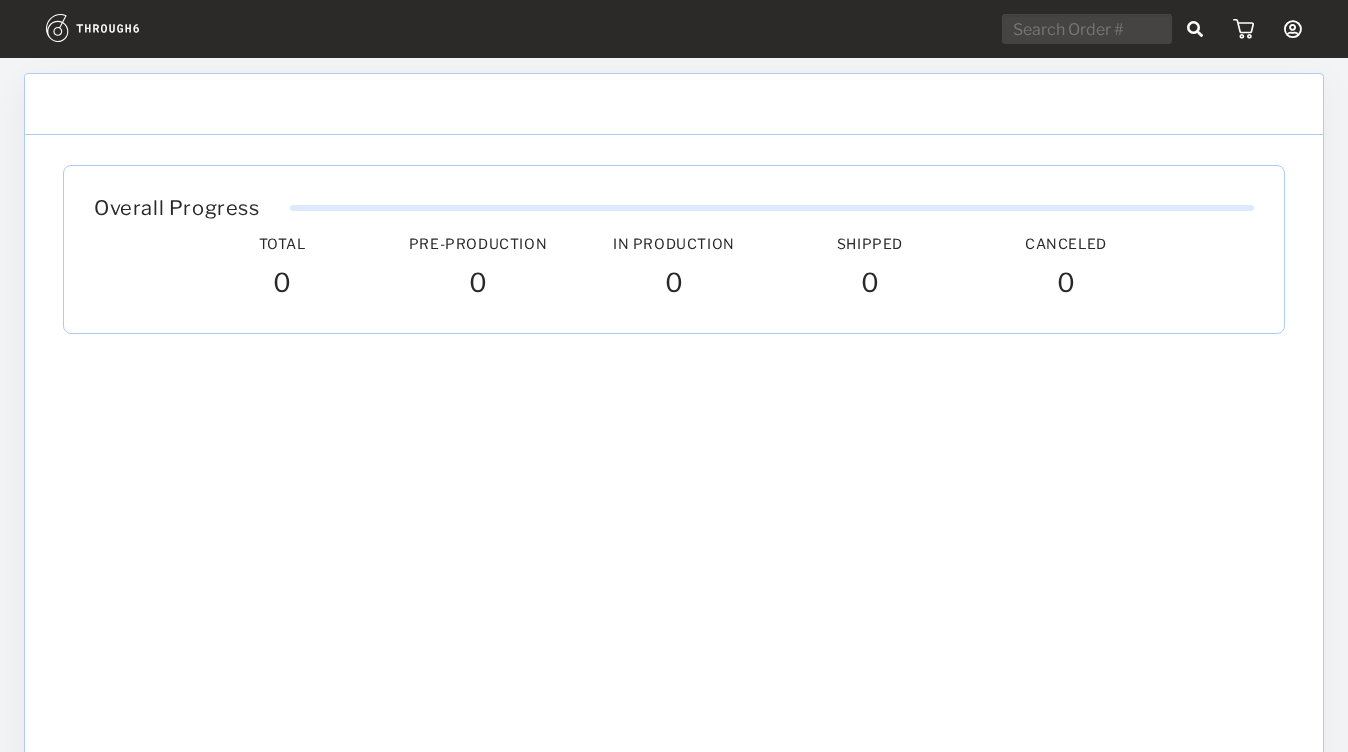 scroll, scrollTop: 0, scrollLeft: 0, axis: both 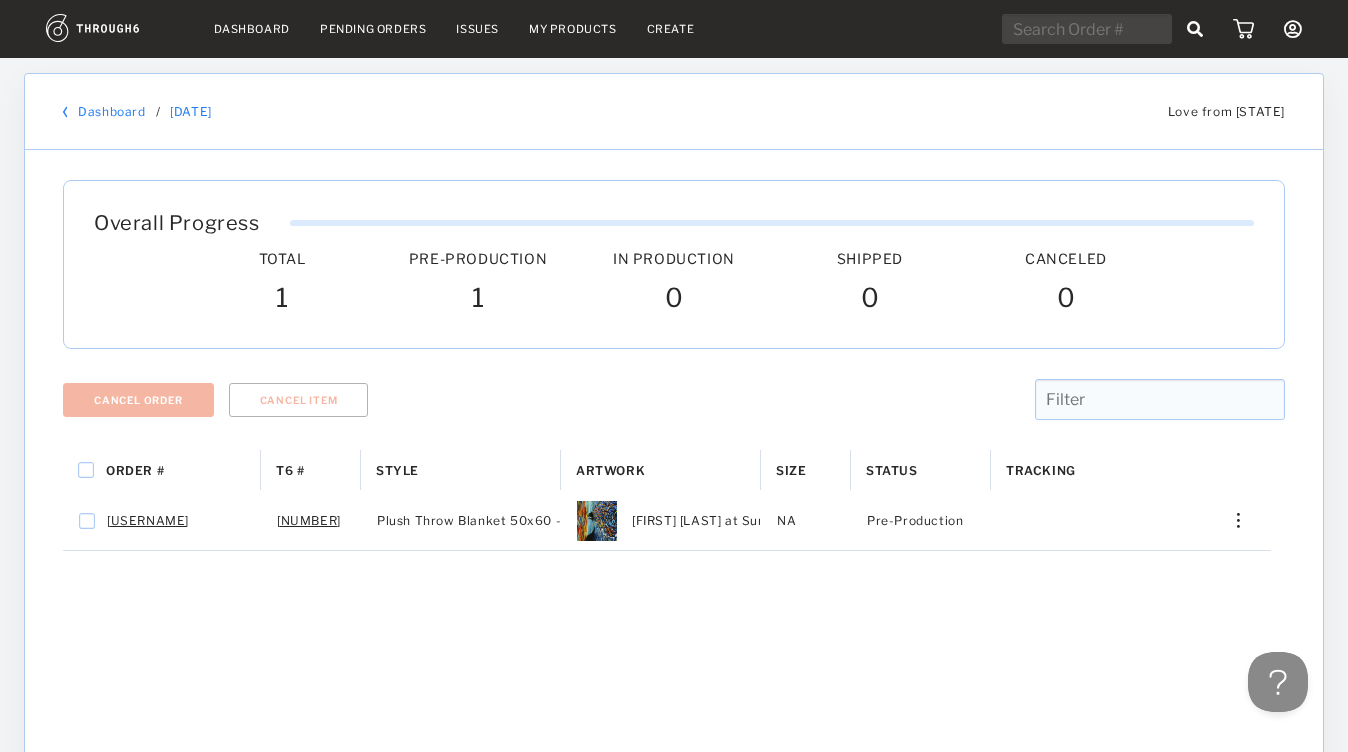 click on "Dashboard" at bounding box center [252, 29] 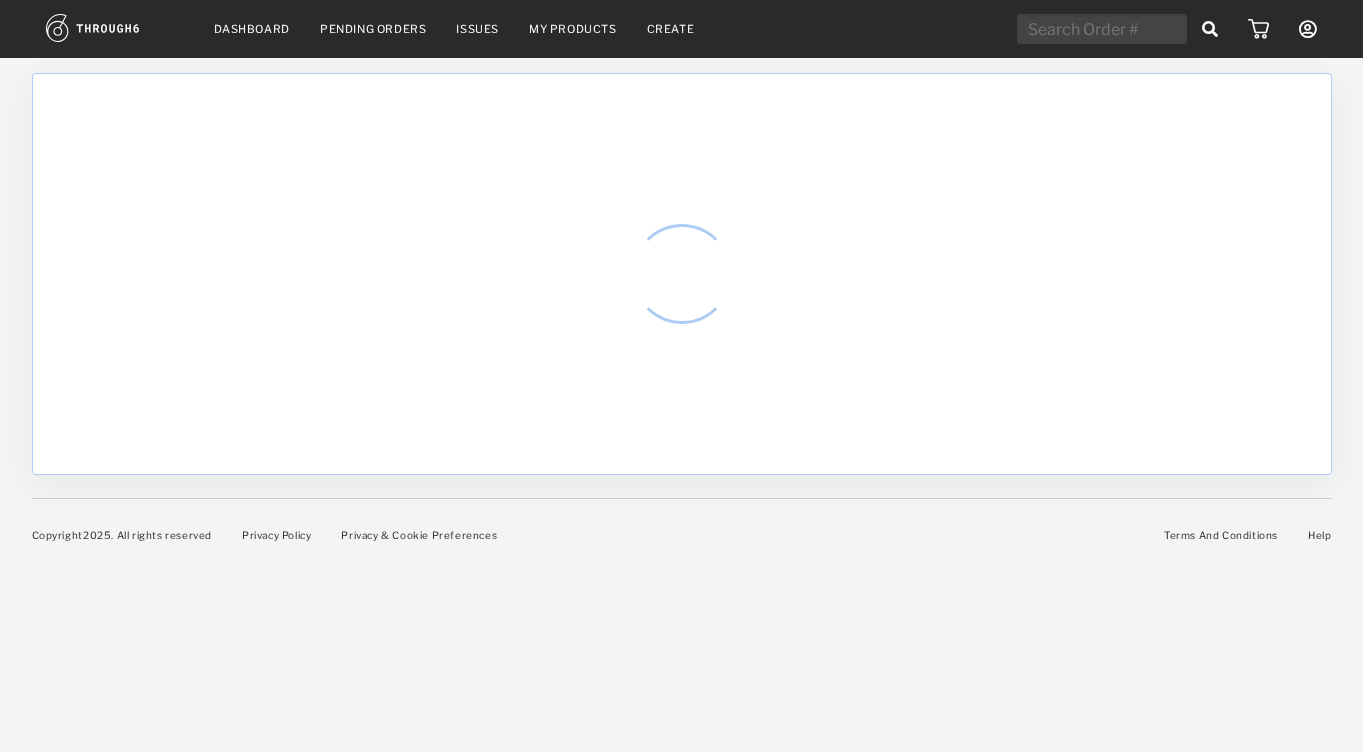 scroll, scrollTop: 0, scrollLeft: 0, axis: both 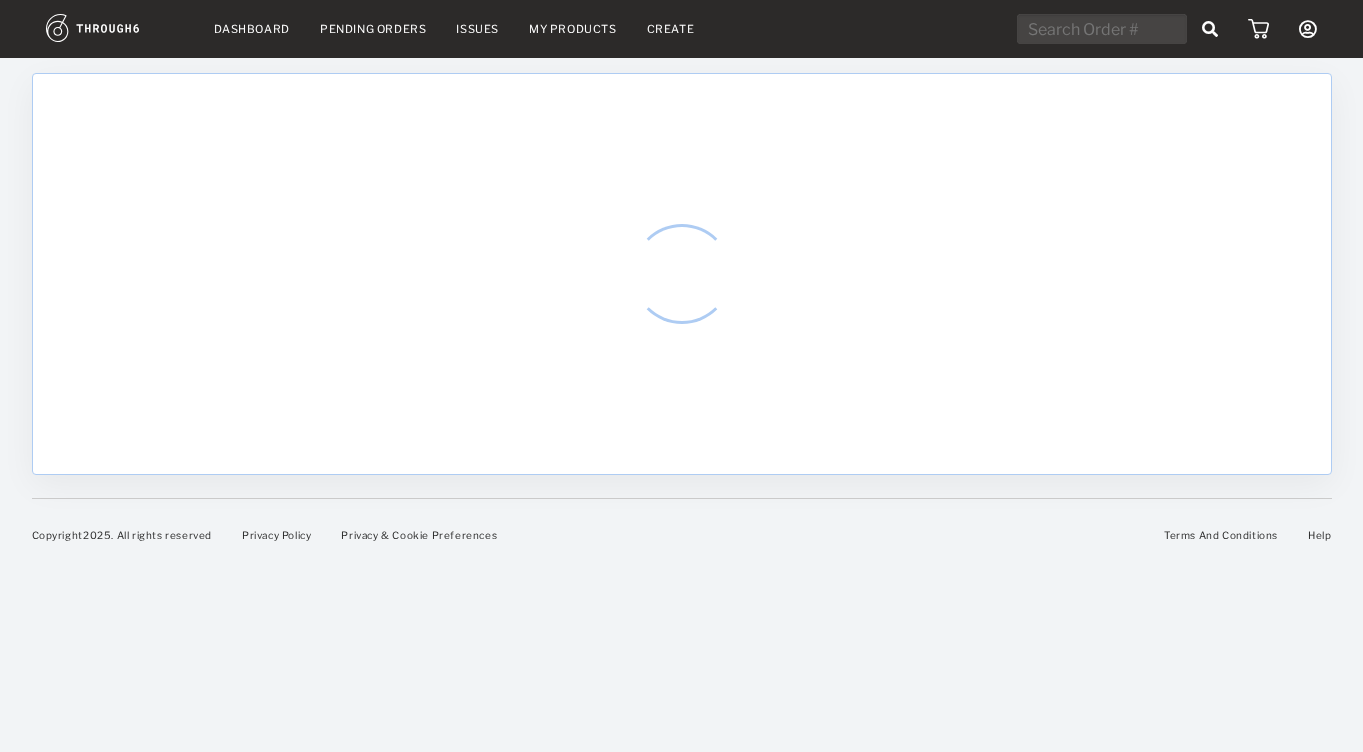 select on "7" 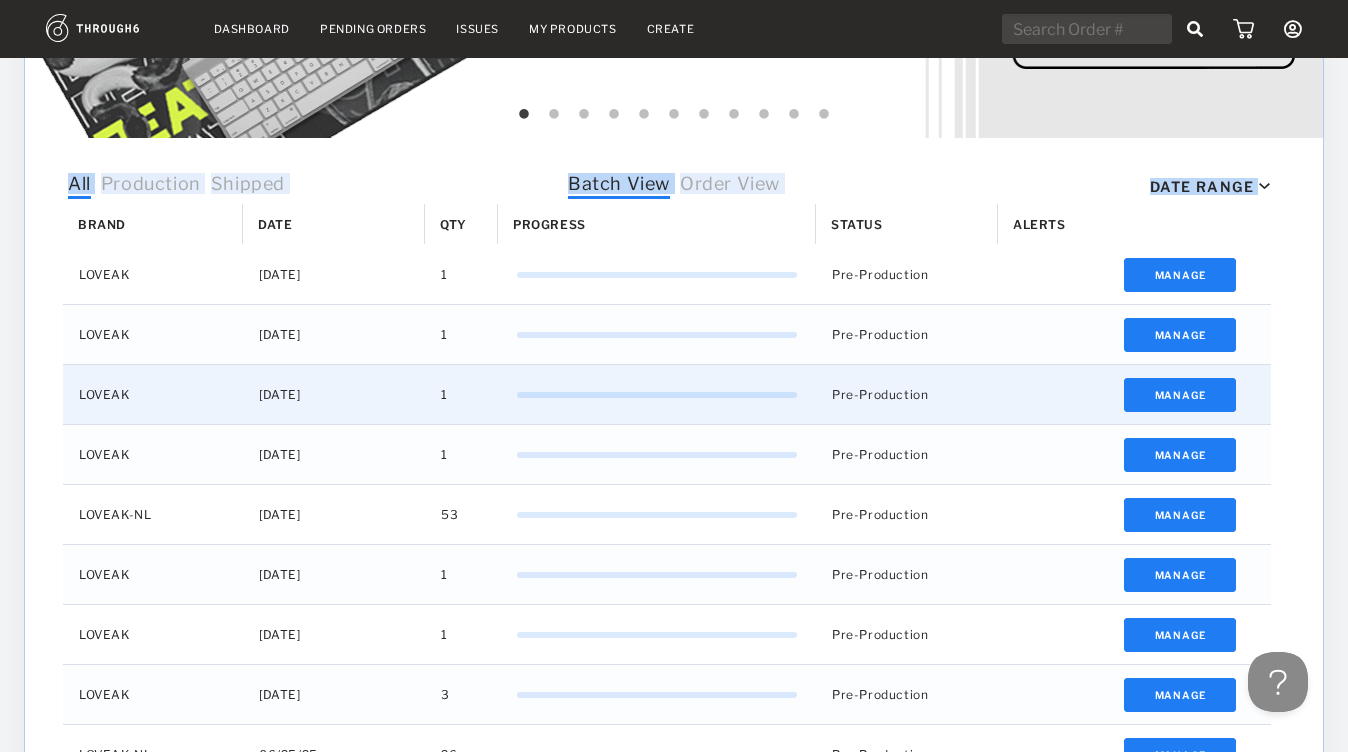 scroll, scrollTop: 592, scrollLeft: 0, axis: vertical 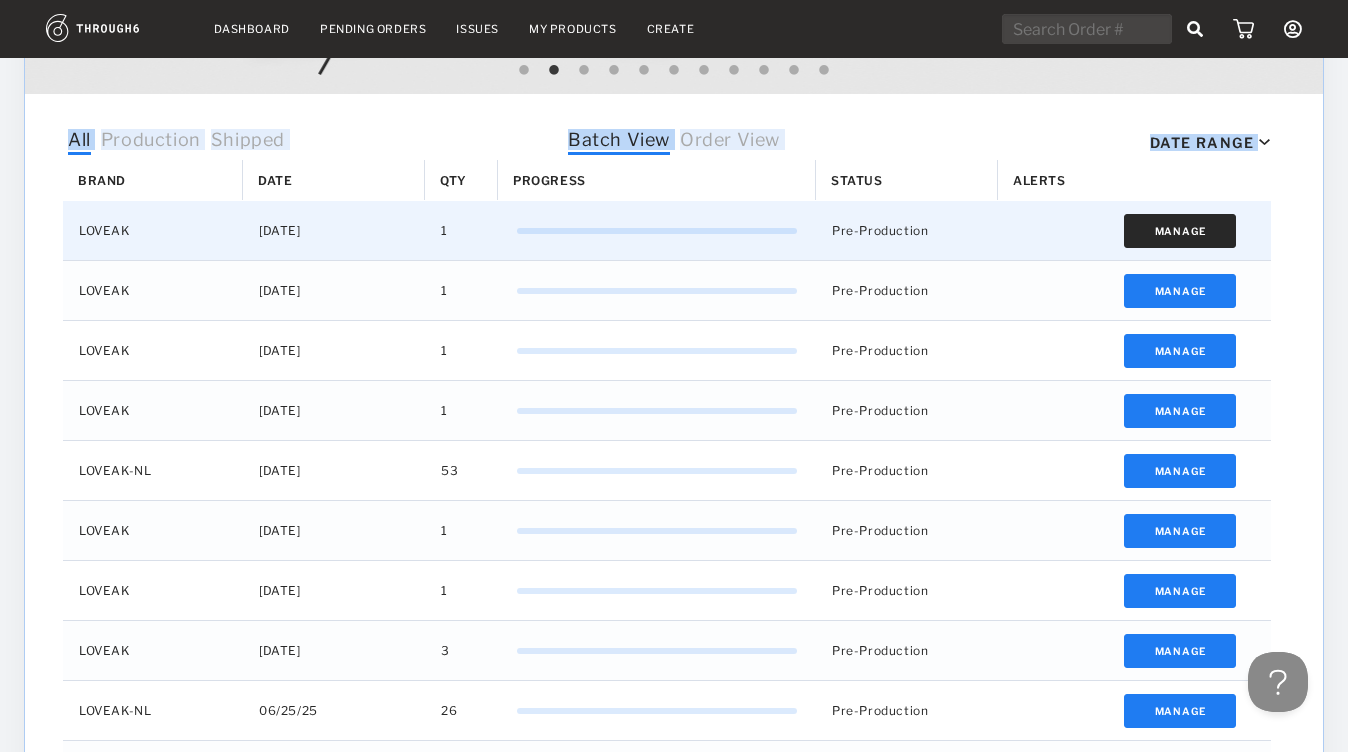drag, startPoint x: 0, startPoint y: 0, endPoint x: 1144, endPoint y: 226, distance: 1166.1097 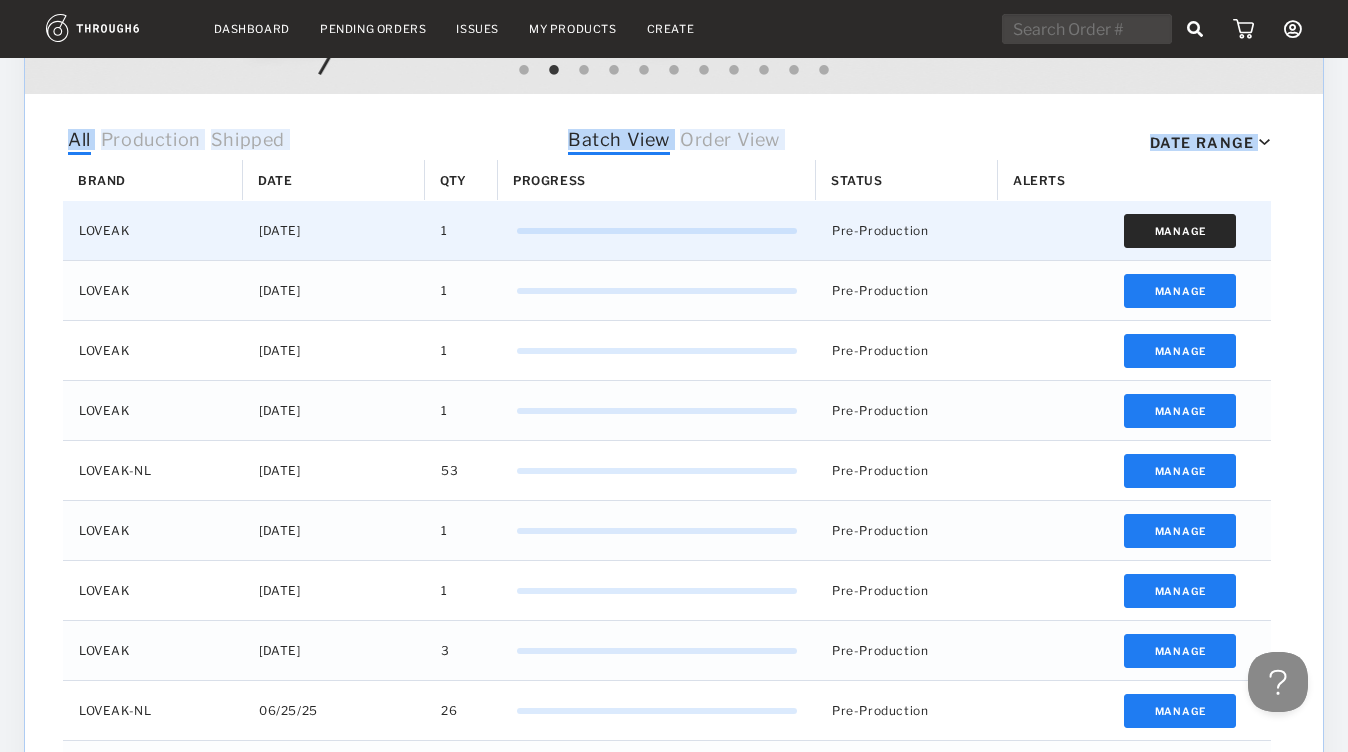 click on "Manage" at bounding box center [1180, 231] 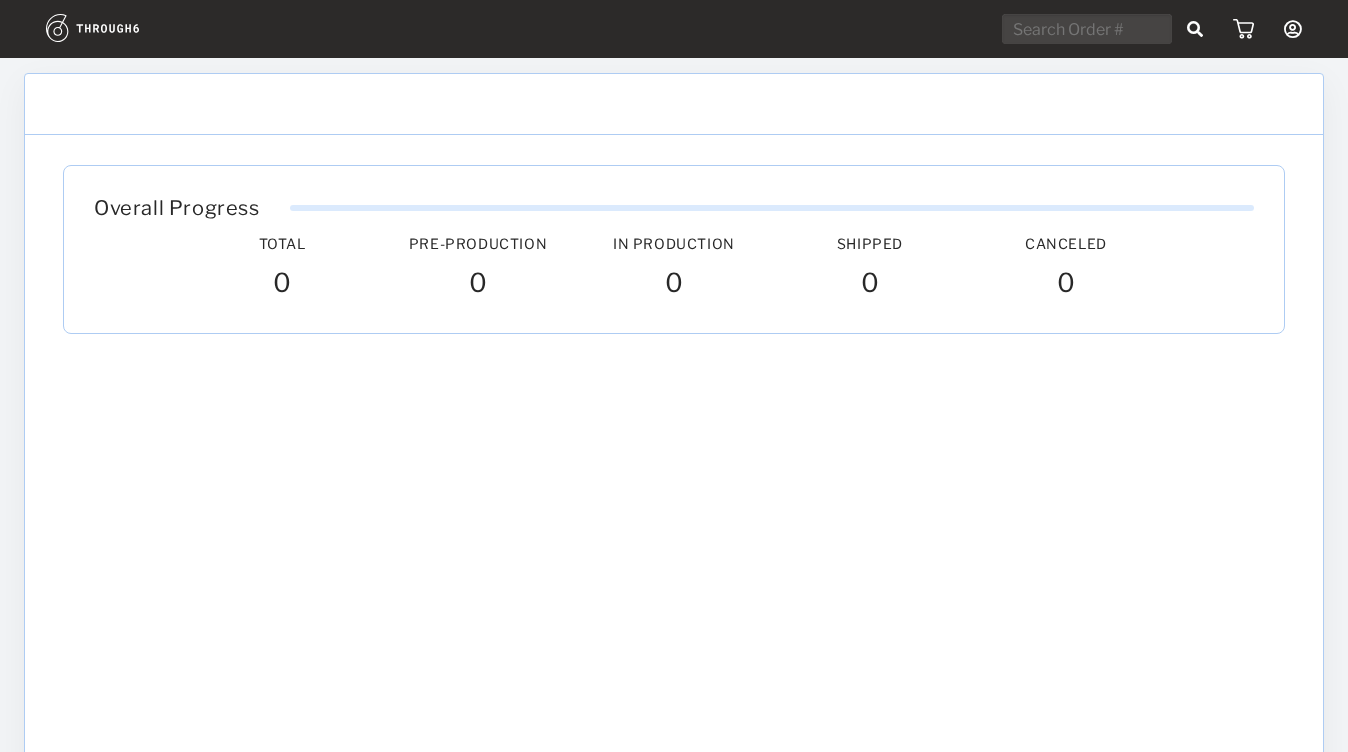 scroll, scrollTop: 0, scrollLeft: 0, axis: both 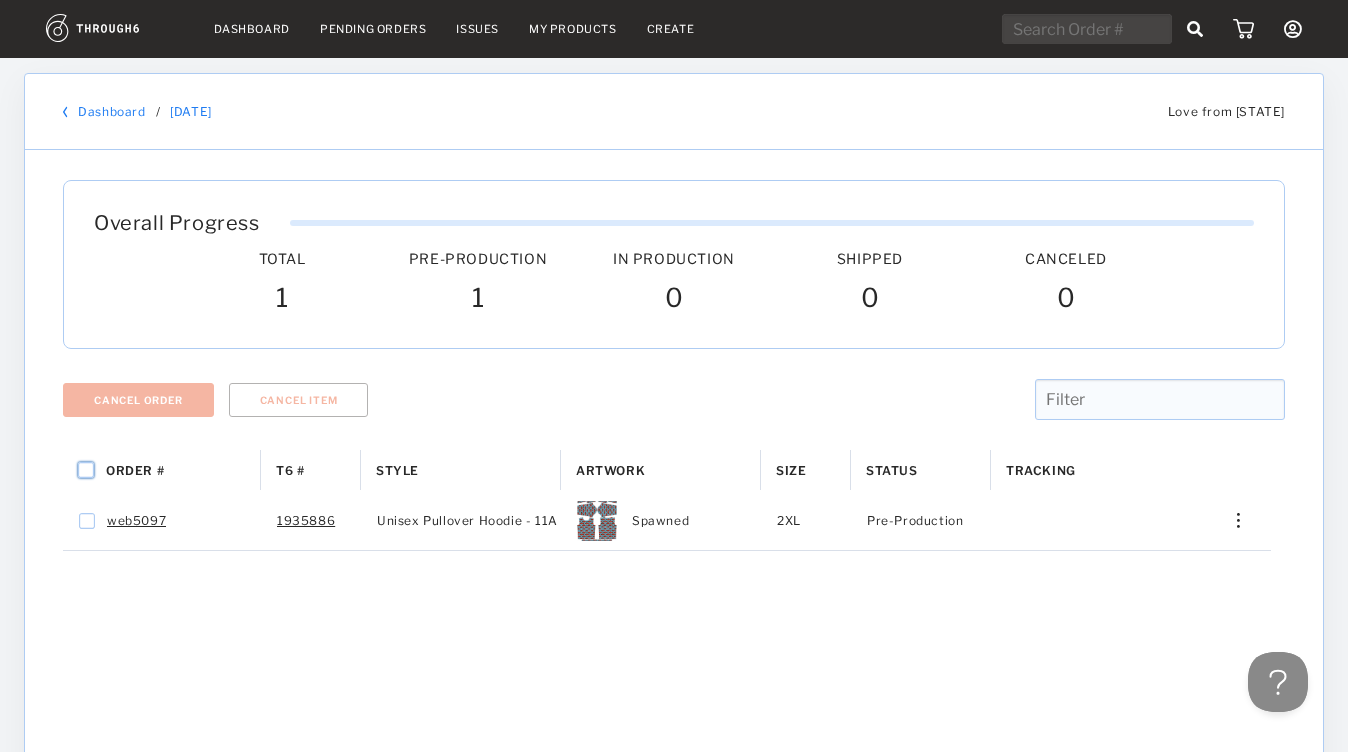 click at bounding box center [86, 470] 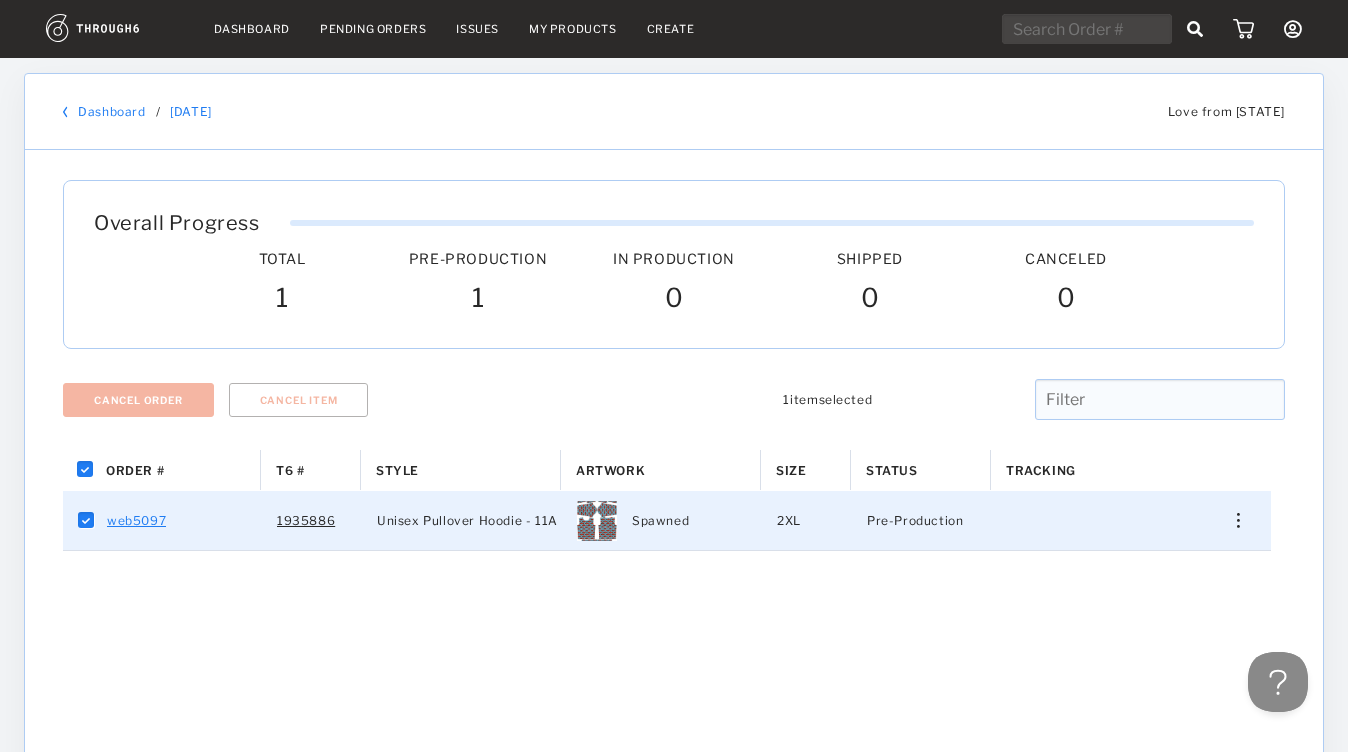 click on "web5097" at bounding box center [136, 521] 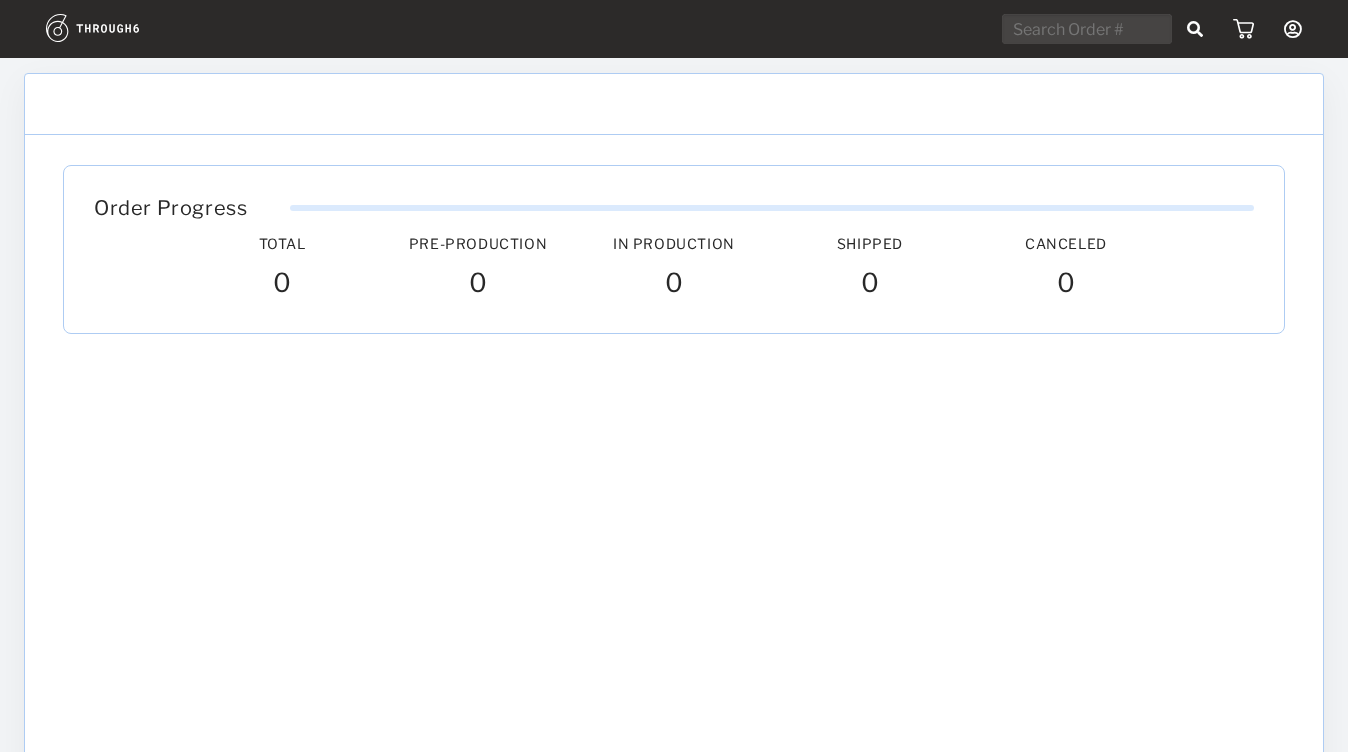 scroll, scrollTop: 0, scrollLeft: 0, axis: both 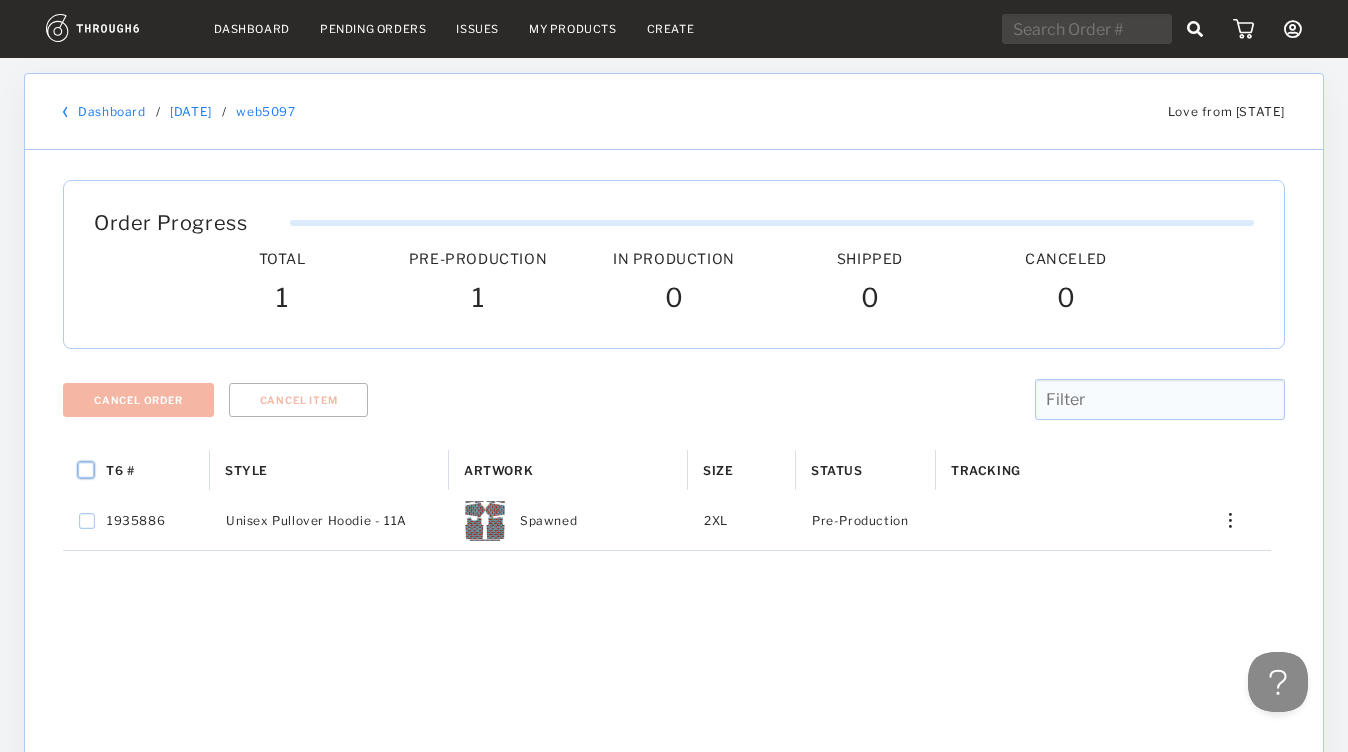 click at bounding box center (86, 470) 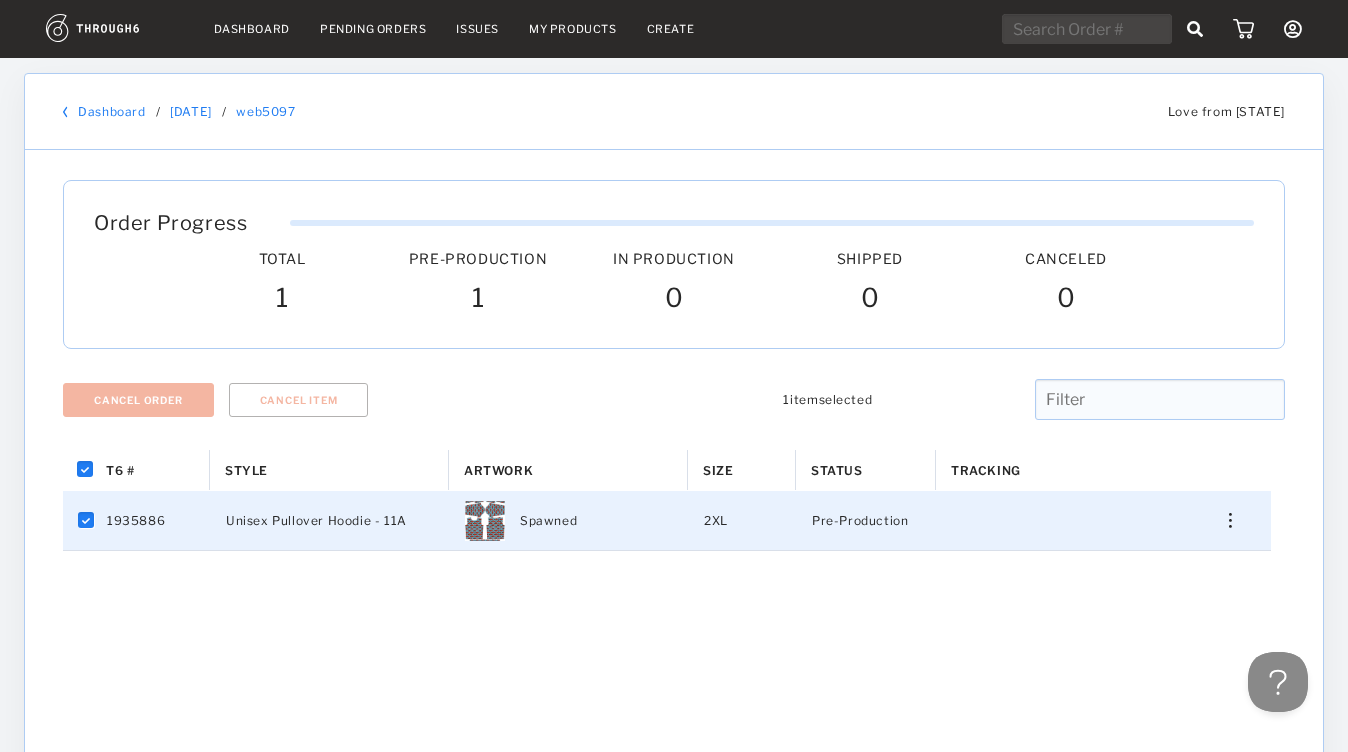 click on "Dashboard" at bounding box center [252, 29] 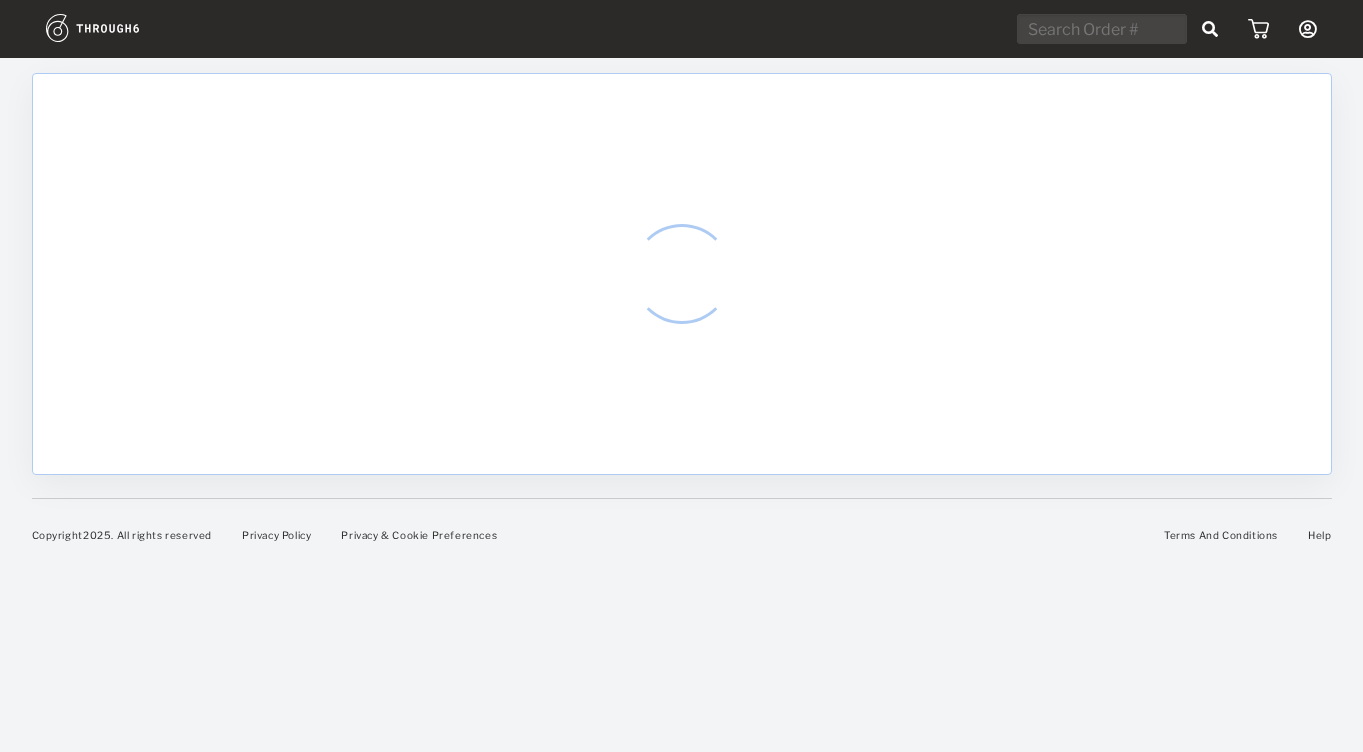 scroll, scrollTop: 0, scrollLeft: 0, axis: both 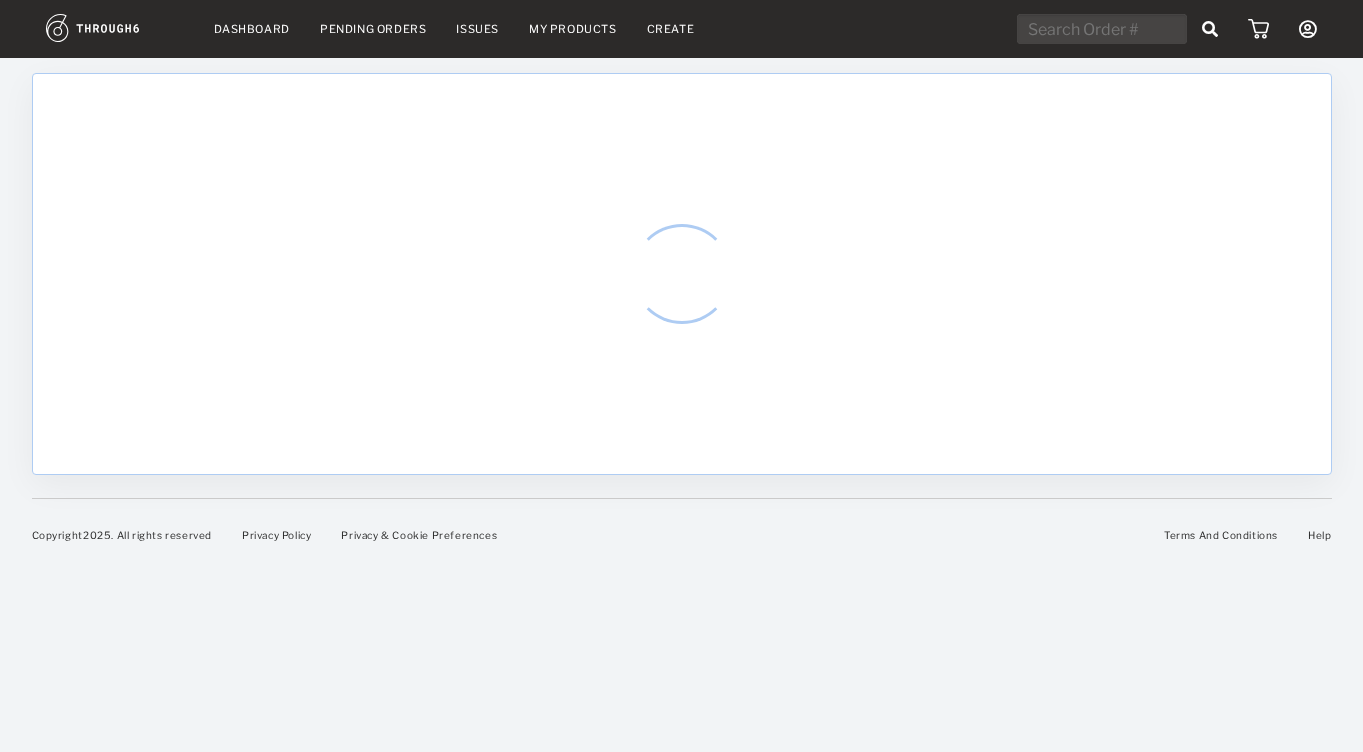 select on "7" 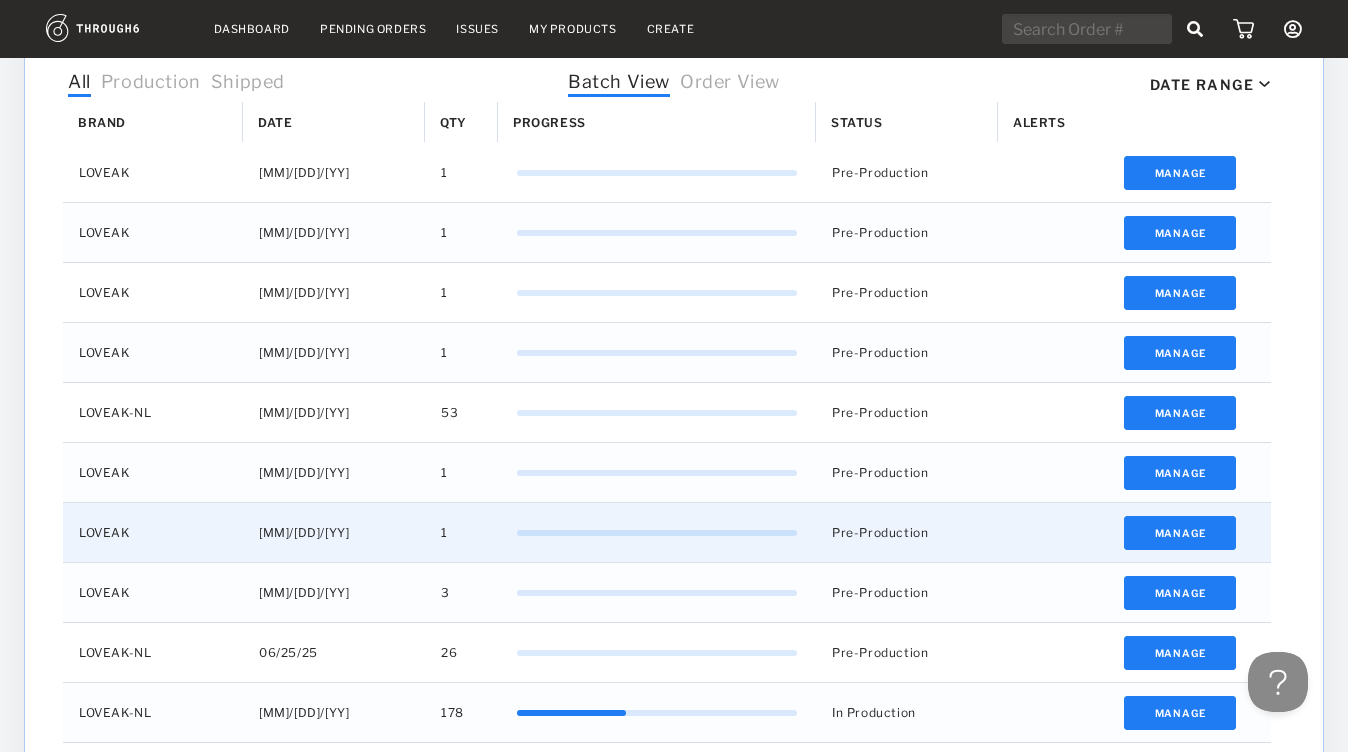 scroll, scrollTop: 692, scrollLeft: 0, axis: vertical 